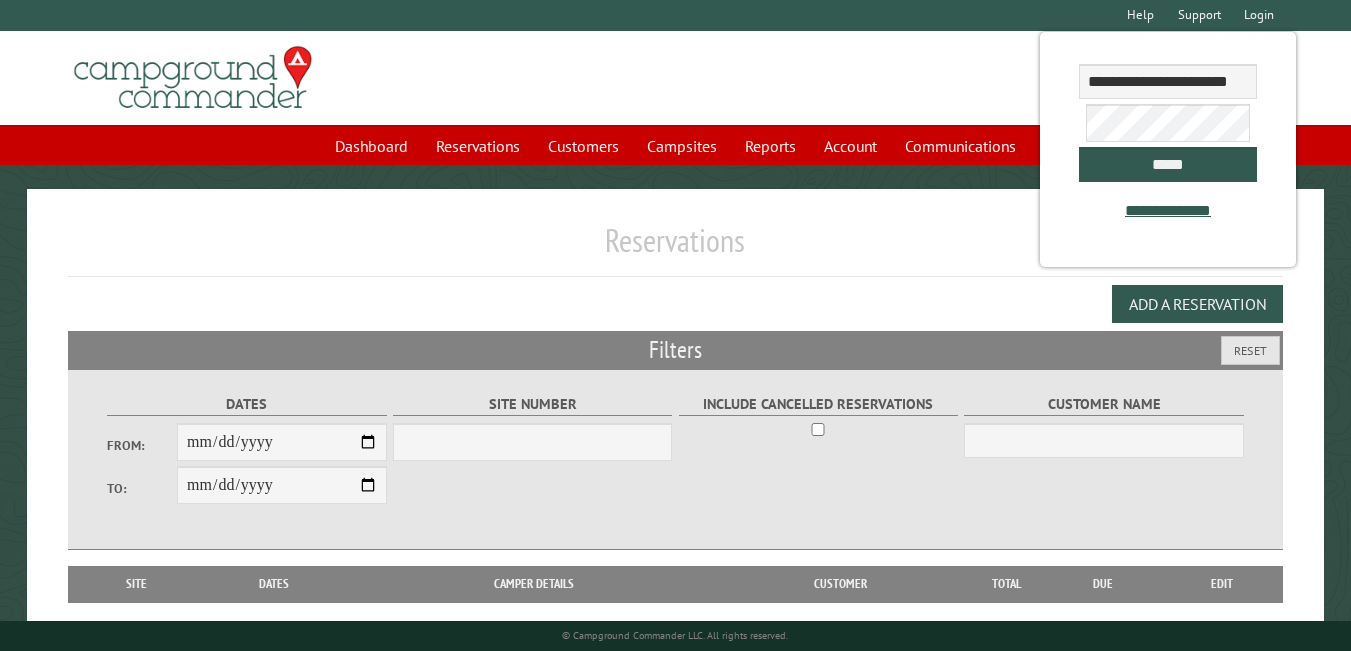scroll, scrollTop: 35, scrollLeft: 0, axis: vertical 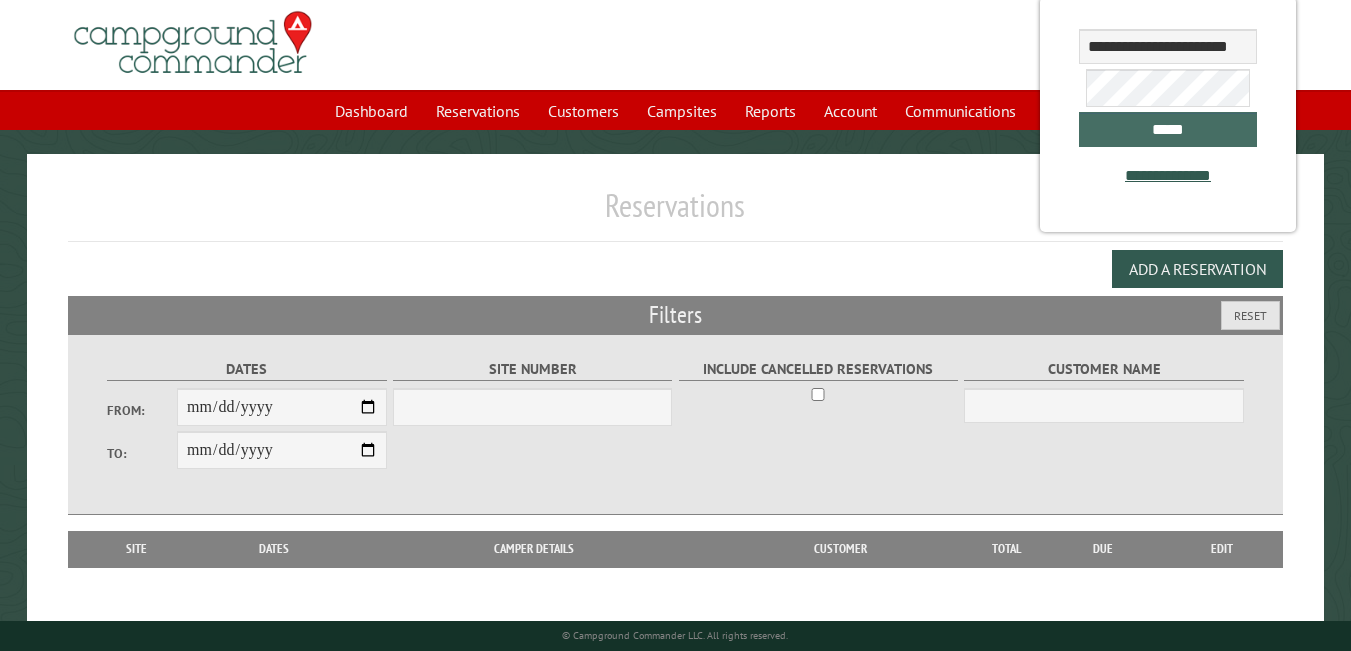 click on "*****" at bounding box center (1168, 129) 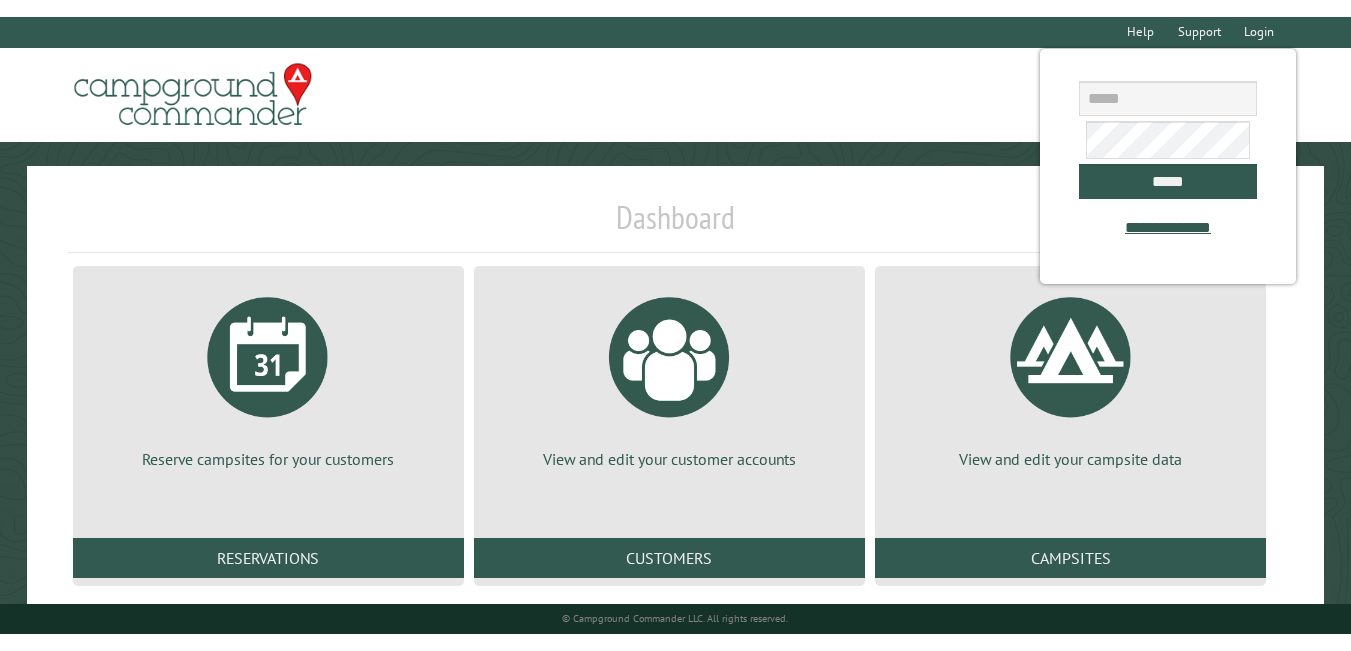 scroll, scrollTop: 0, scrollLeft: 0, axis: both 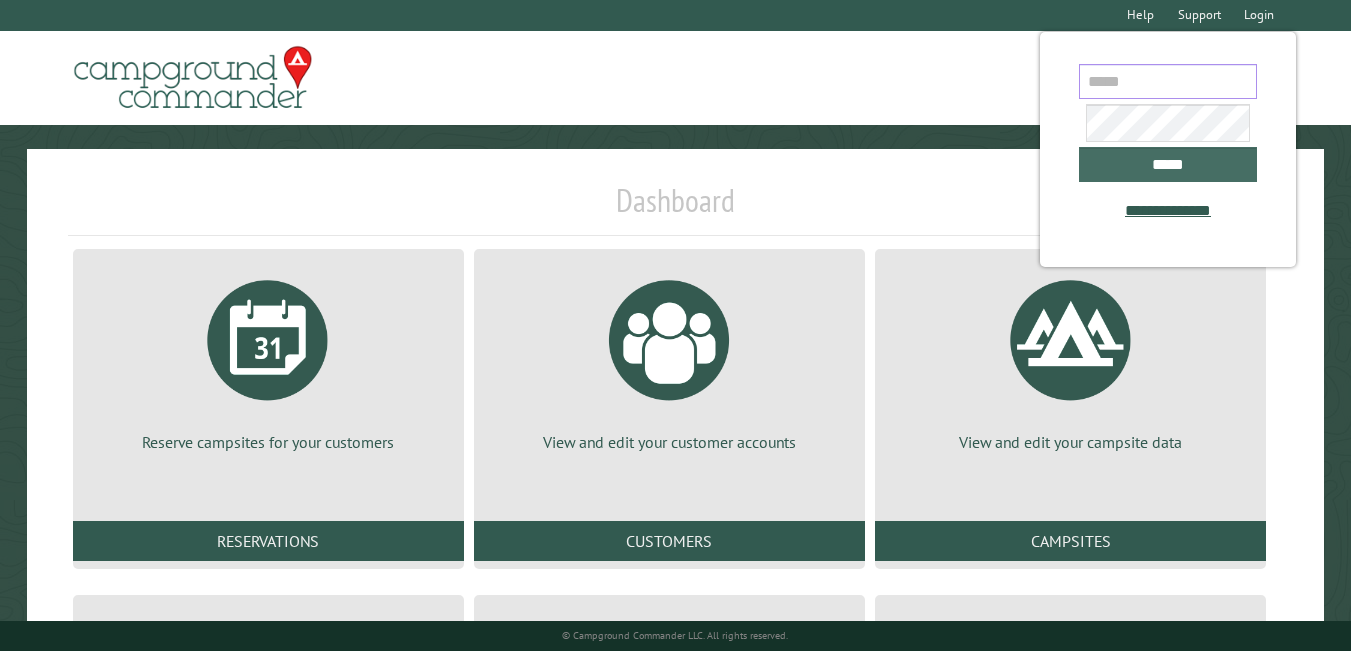 type on "**********" 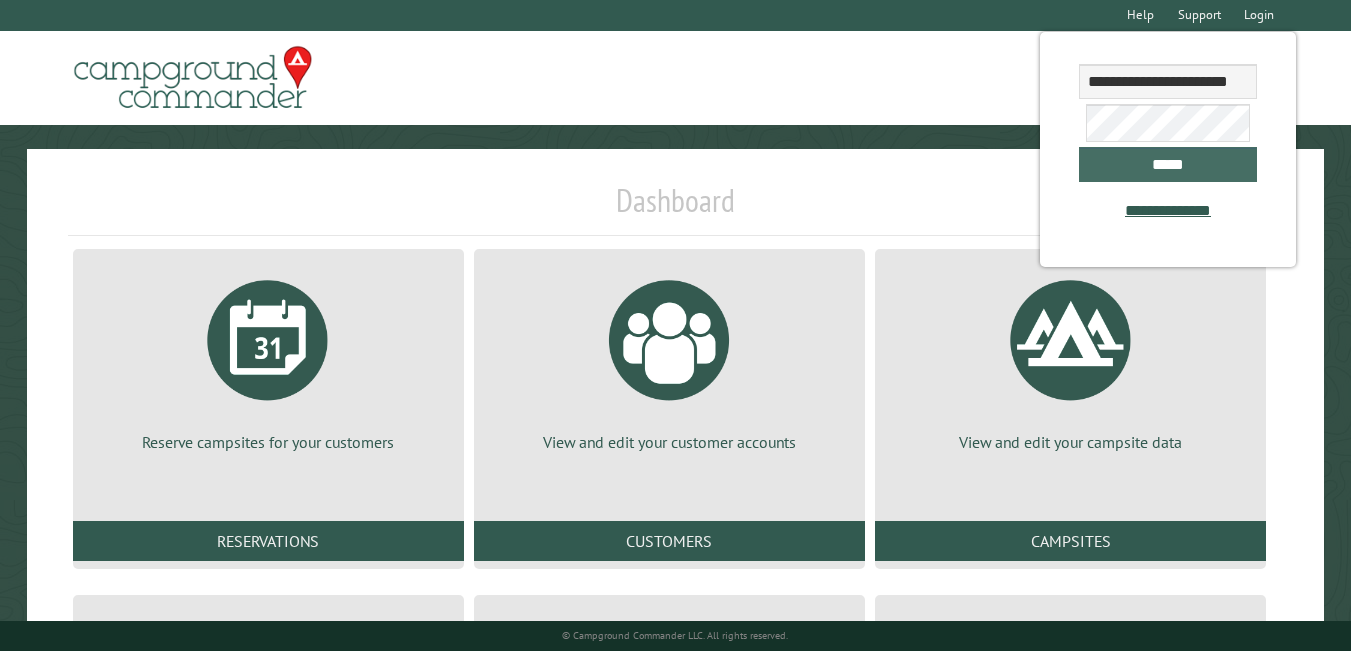 click on "*****" at bounding box center (1168, 164) 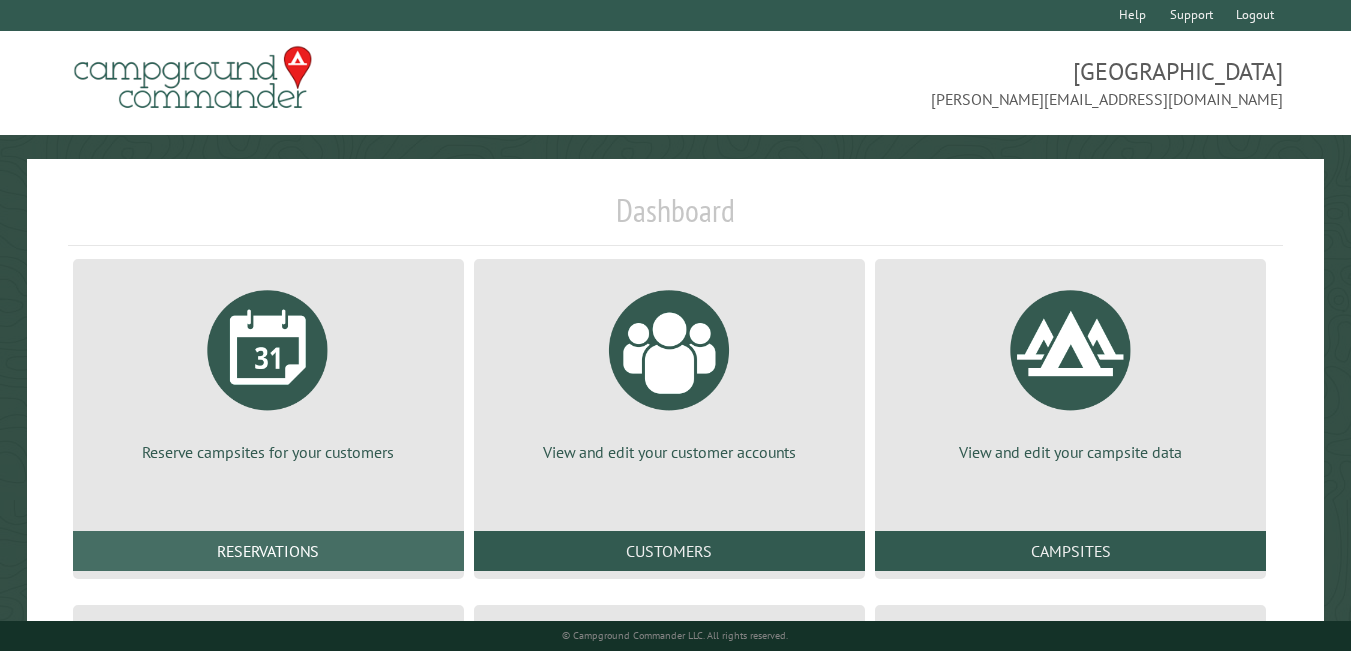 click on "Reservations" at bounding box center (268, 551) 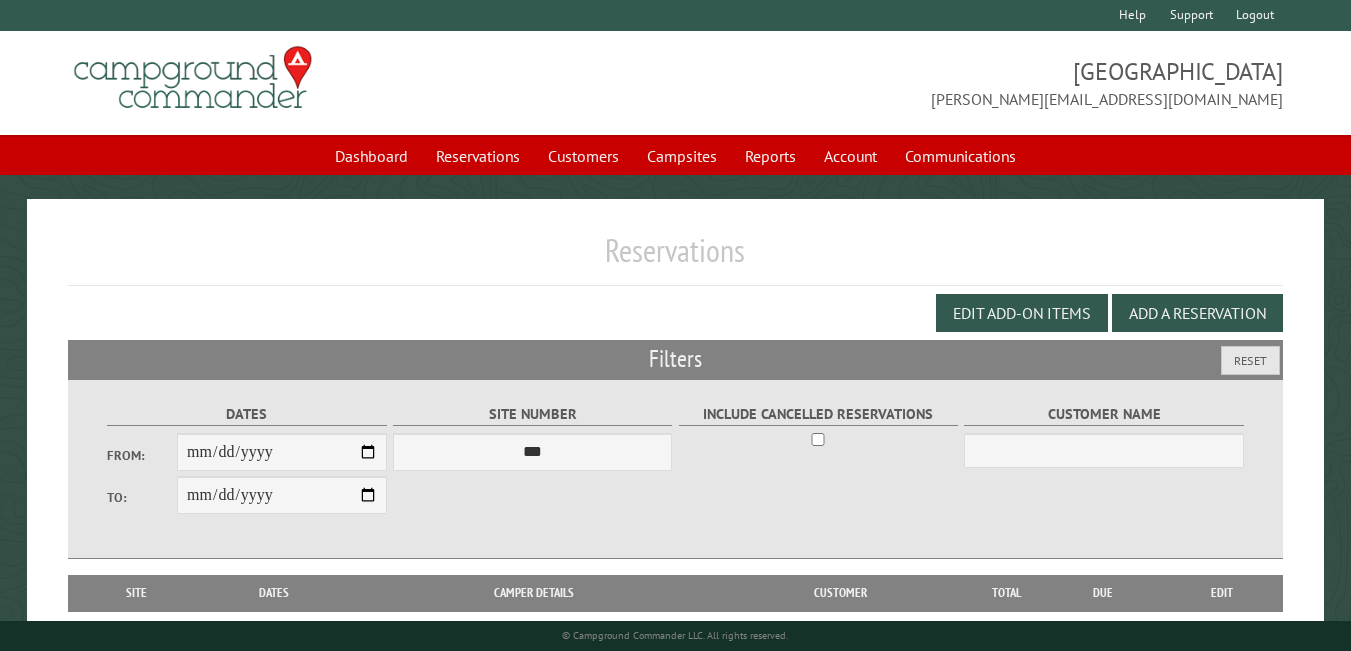 scroll, scrollTop: 0, scrollLeft: 0, axis: both 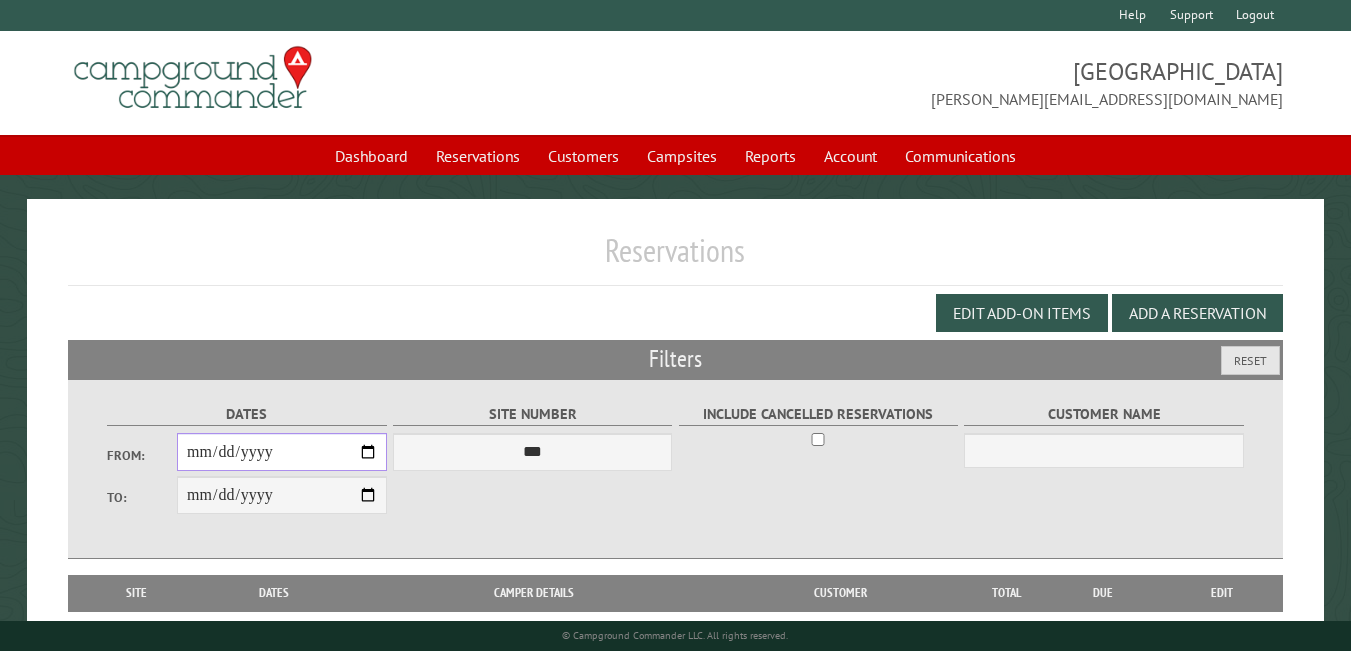 click on "From:" at bounding box center (282, 452) 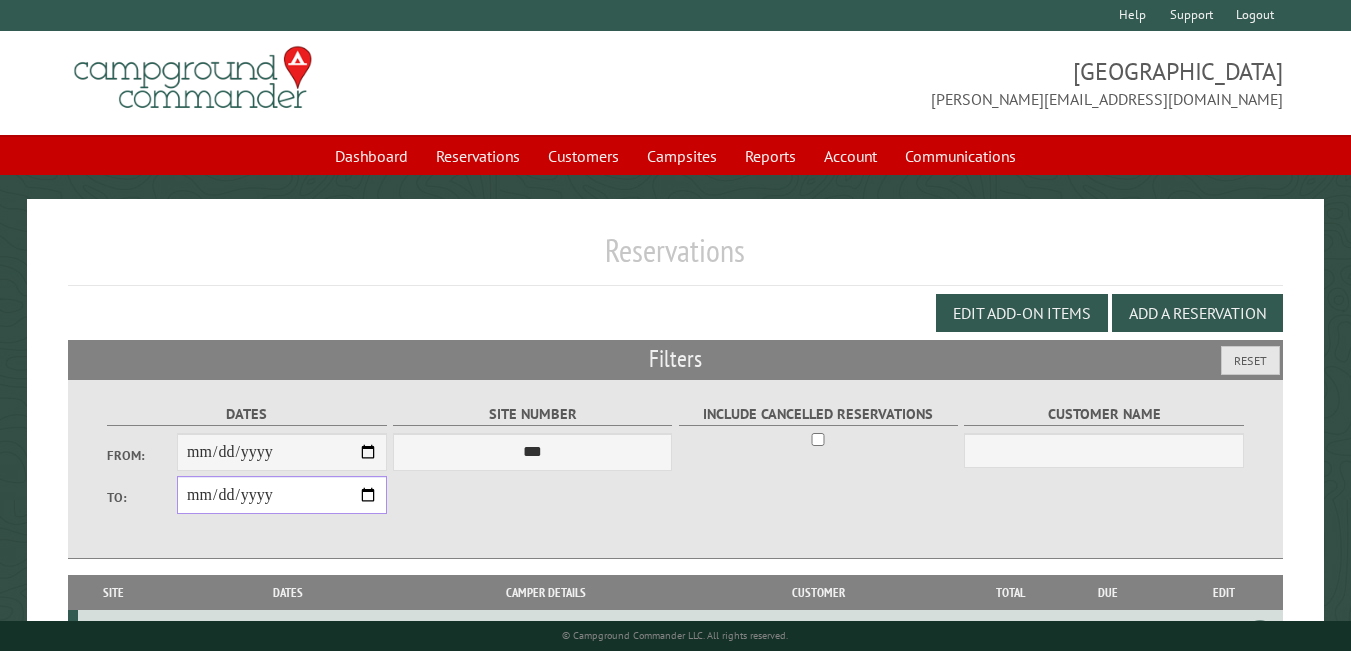 click on "**********" at bounding box center (282, 495) 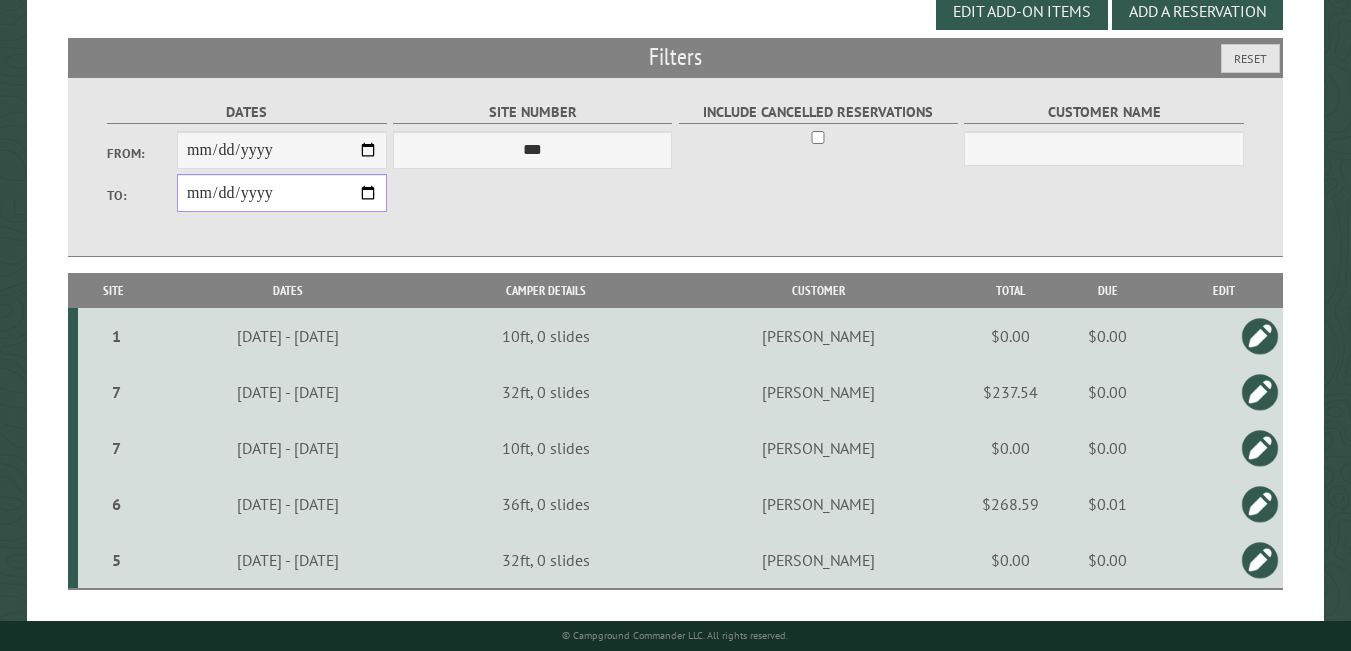 scroll, scrollTop: 306, scrollLeft: 0, axis: vertical 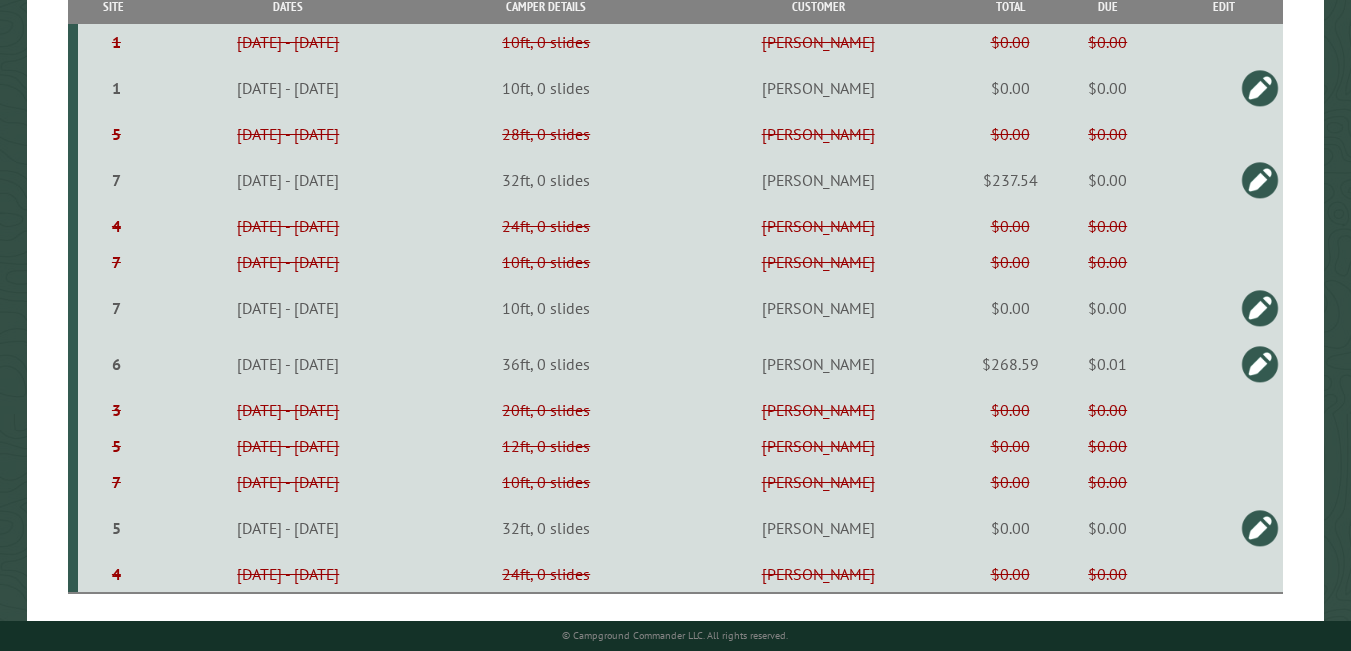 click on "4" at bounding box center (117, 226) 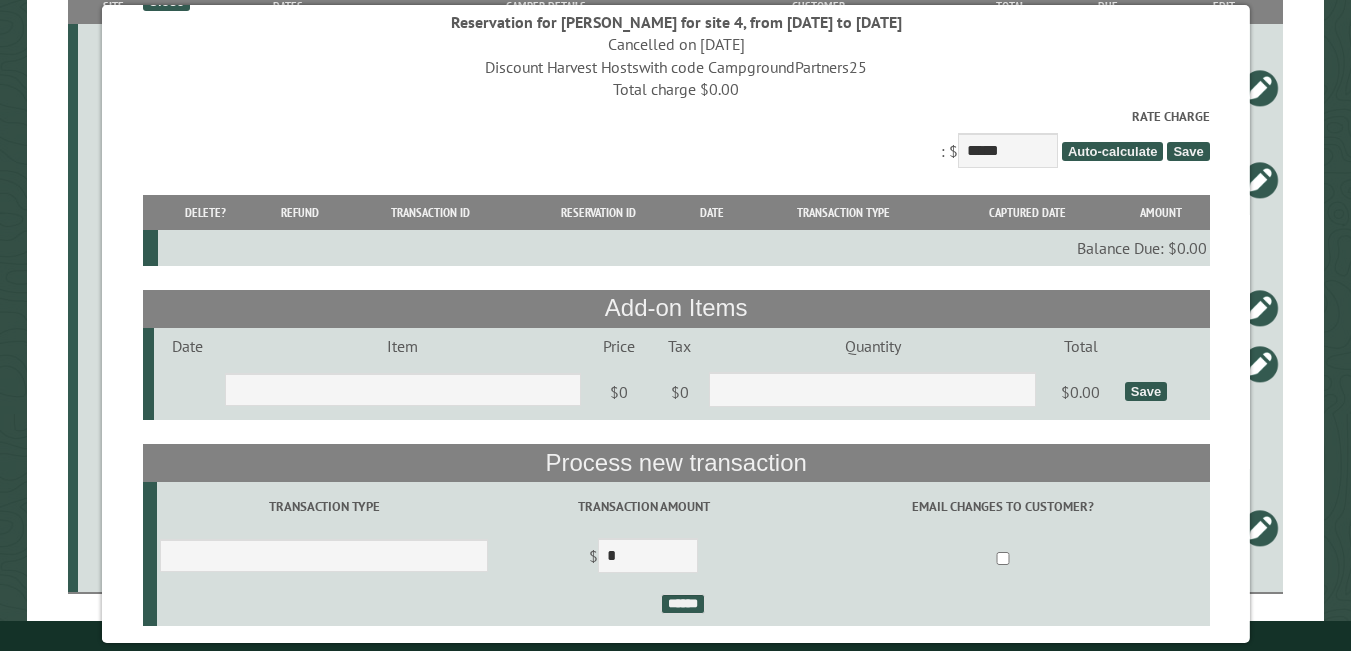 scroll, scrollTop: 0, scrollLeft: 0, axis: both 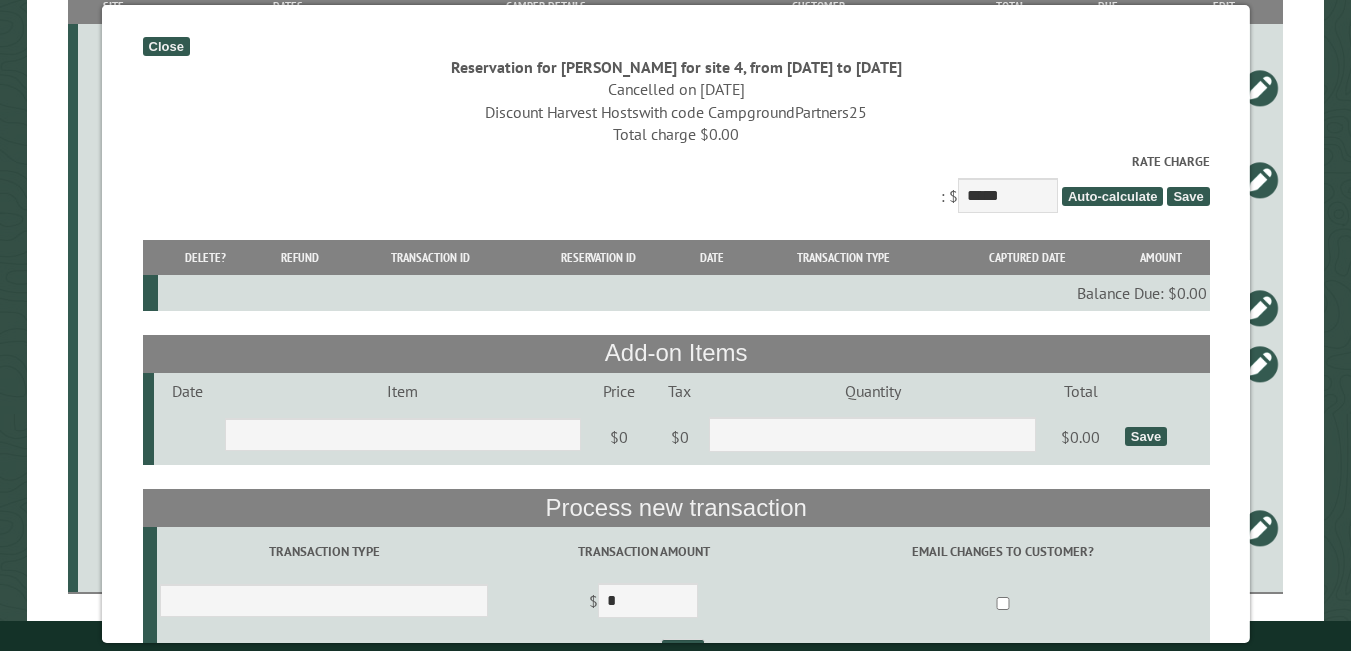 click on "Close" at bounding box center (165, 46) 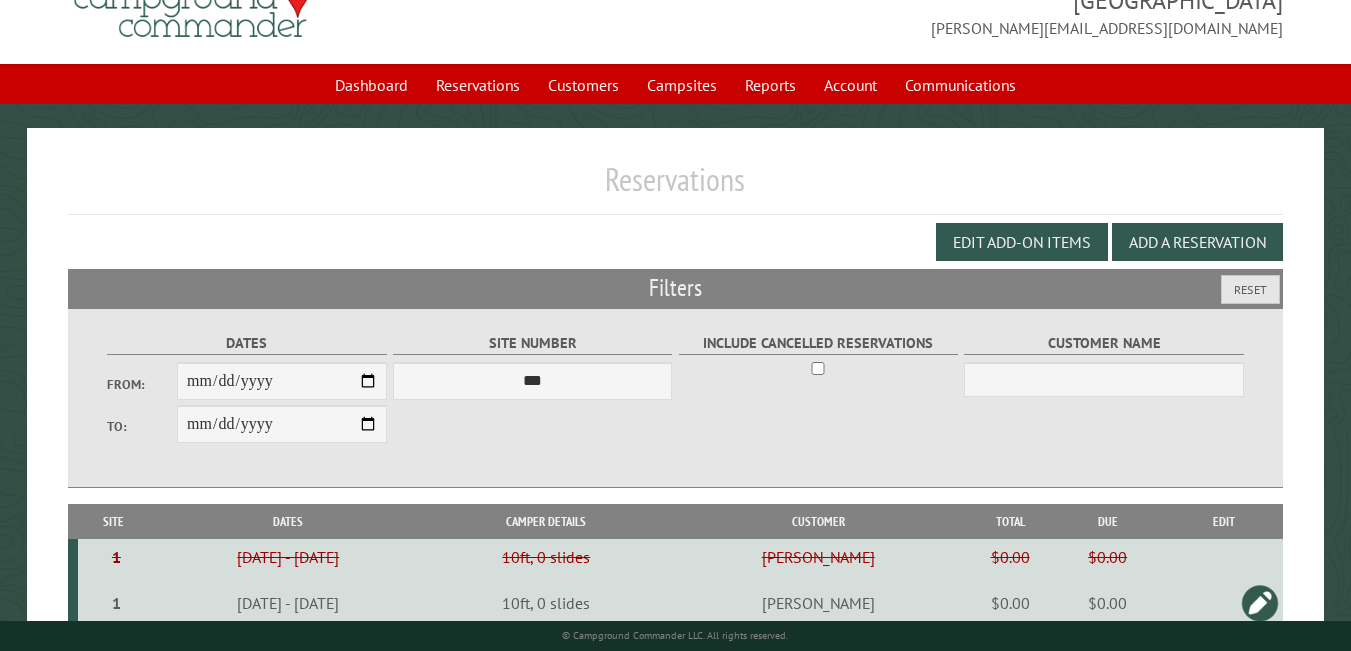 scroll, scrollTop: 67, scrollLeft: 0, axis: vertical 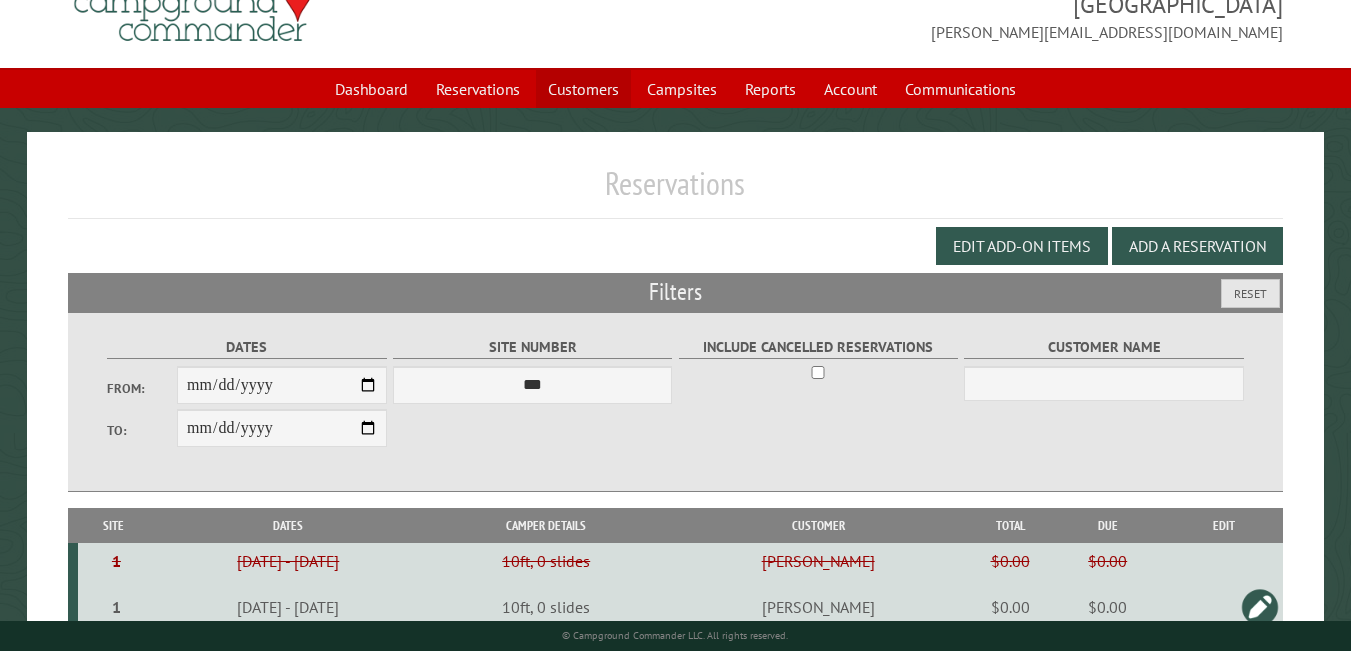 click on "Customers" at bounding box center [583, 89] 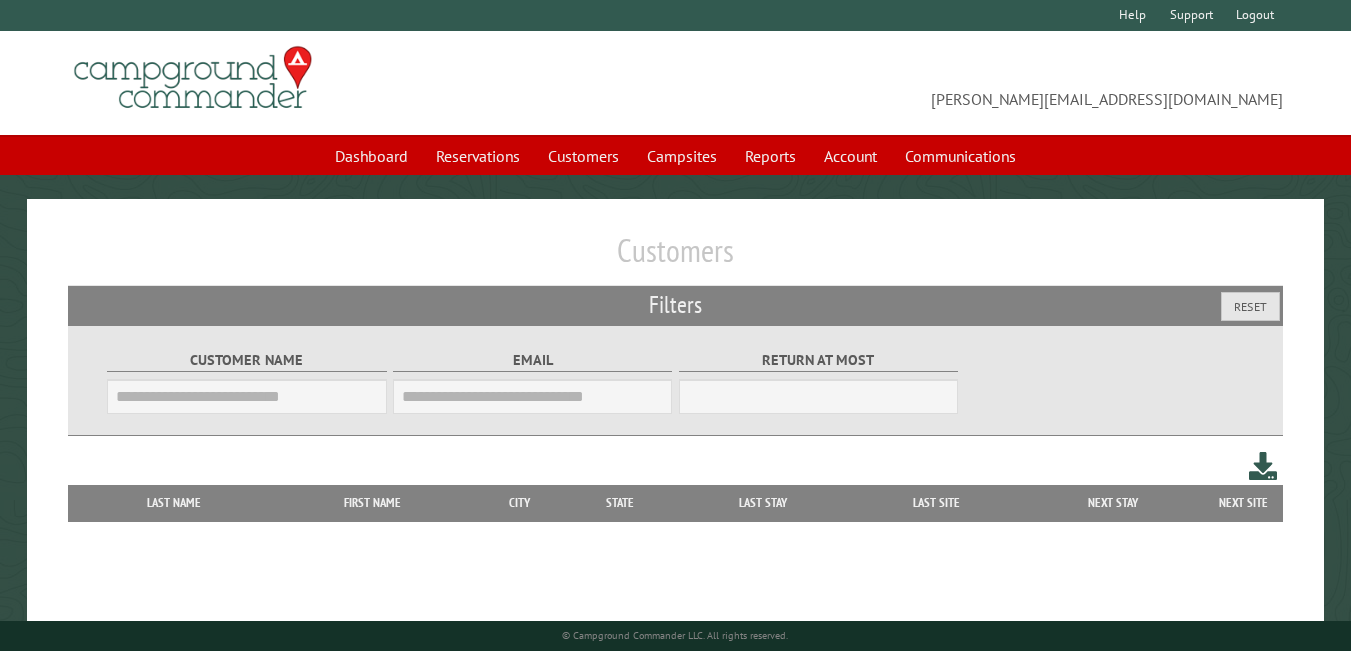 scroll, scrollTop: 0, scrollLeft: 0, axis: both 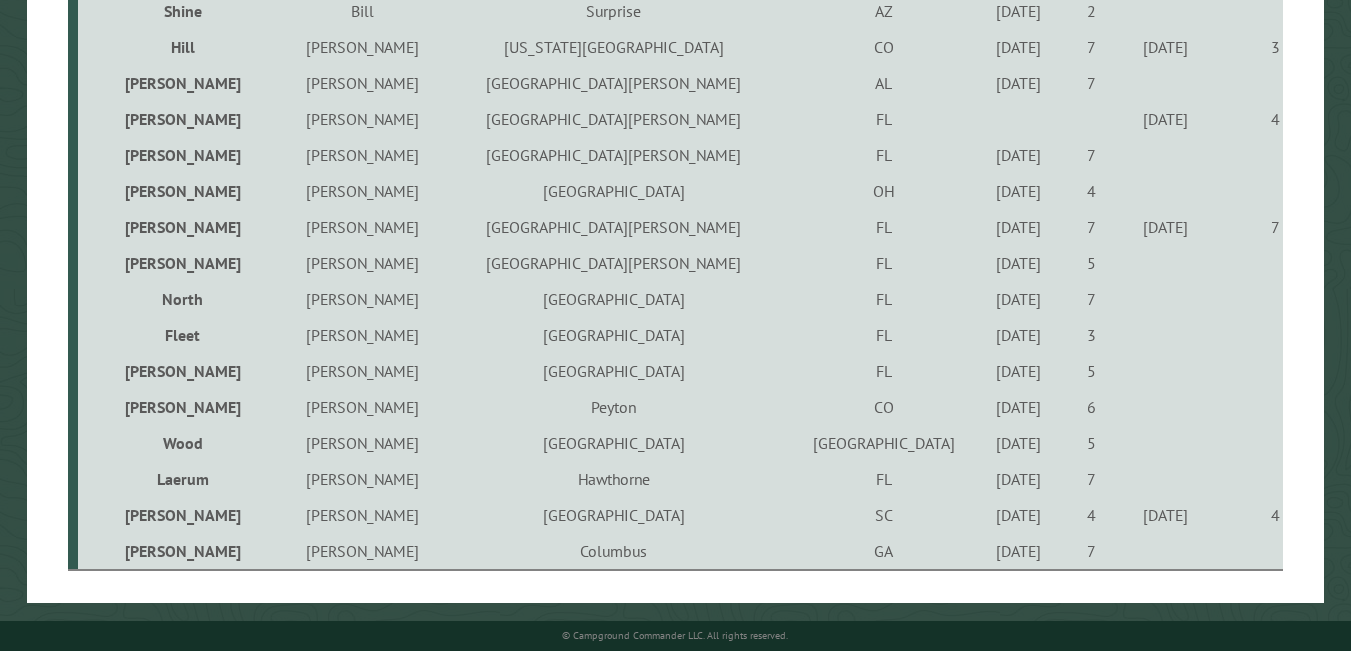 click on "Simpsonville" at bounding box center [613, 515] 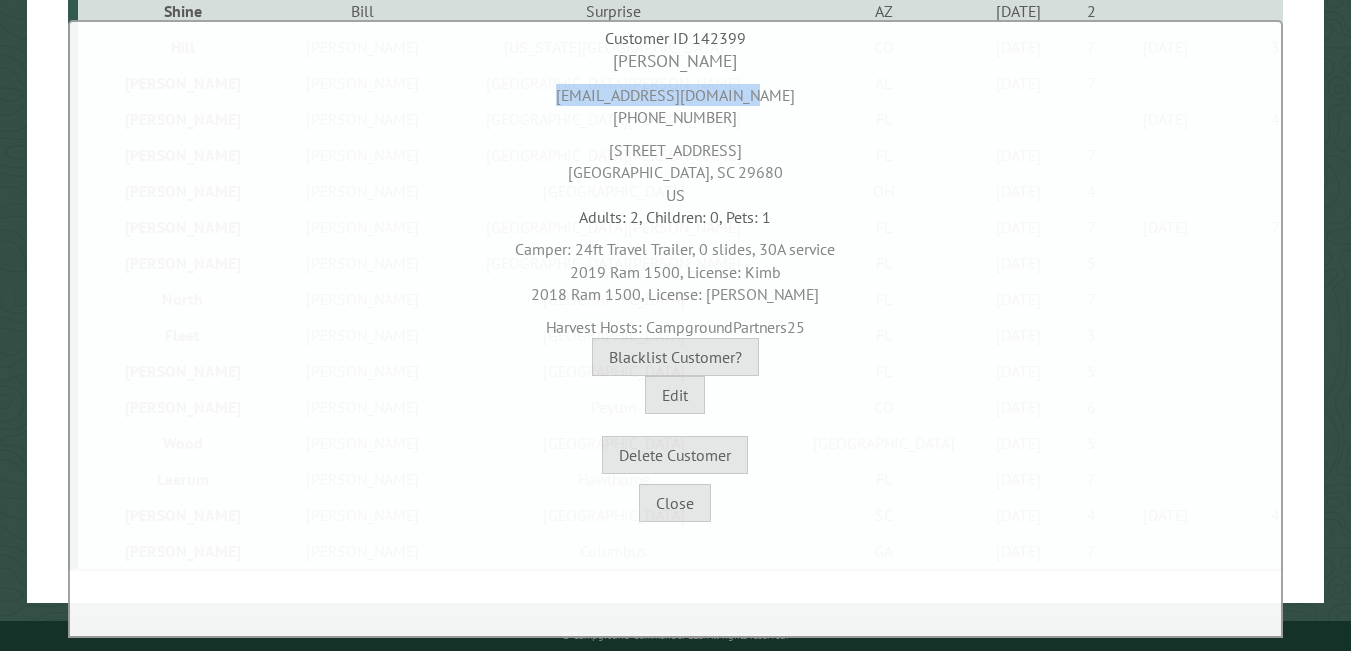 drag, startPoint x: 578, startPoint y: 99, endPoint x: 776, endPoint y: 92, distance: 198.1237 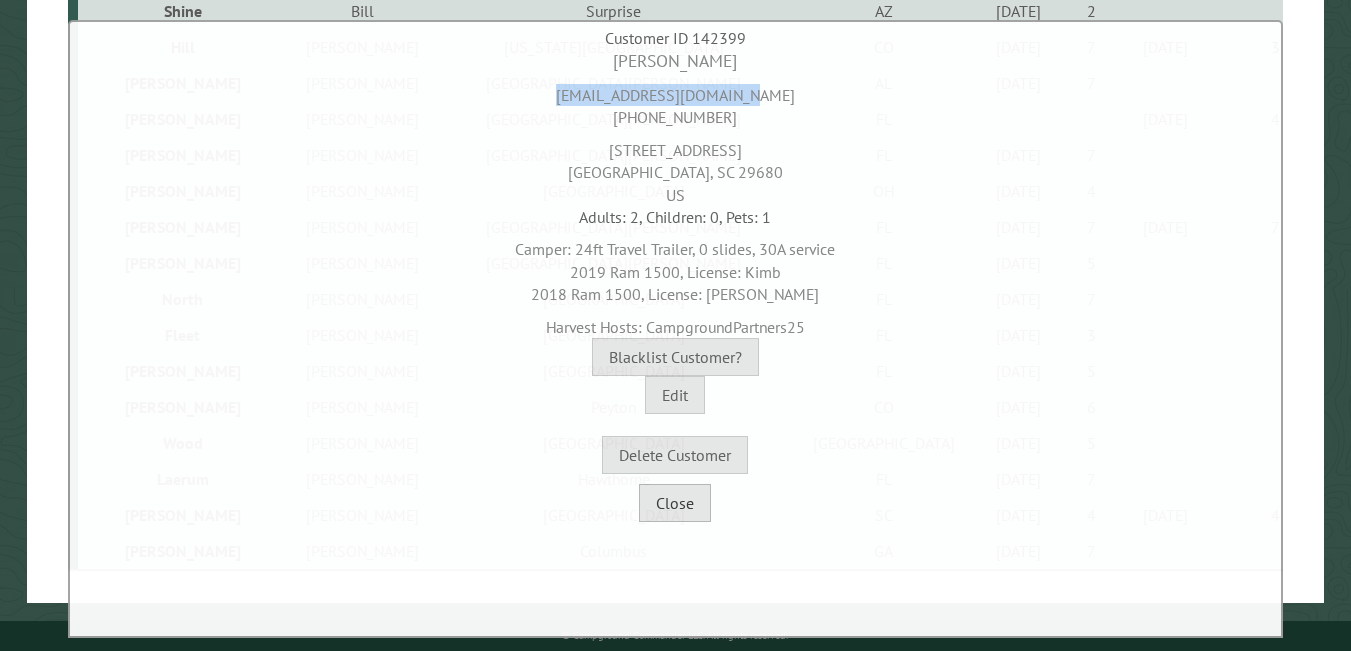 click on "Close" at bounding box center [675, 503] 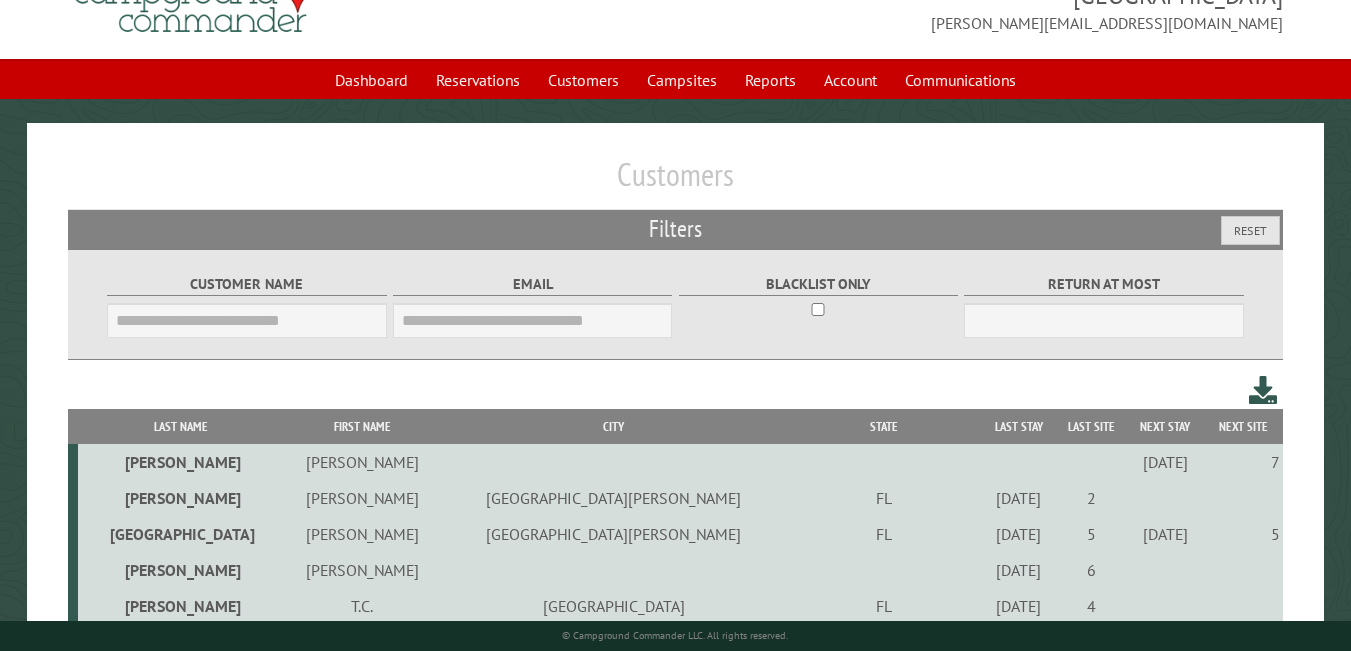 scroll, scrollTop: 0, scrollLeft: 0, axis: both 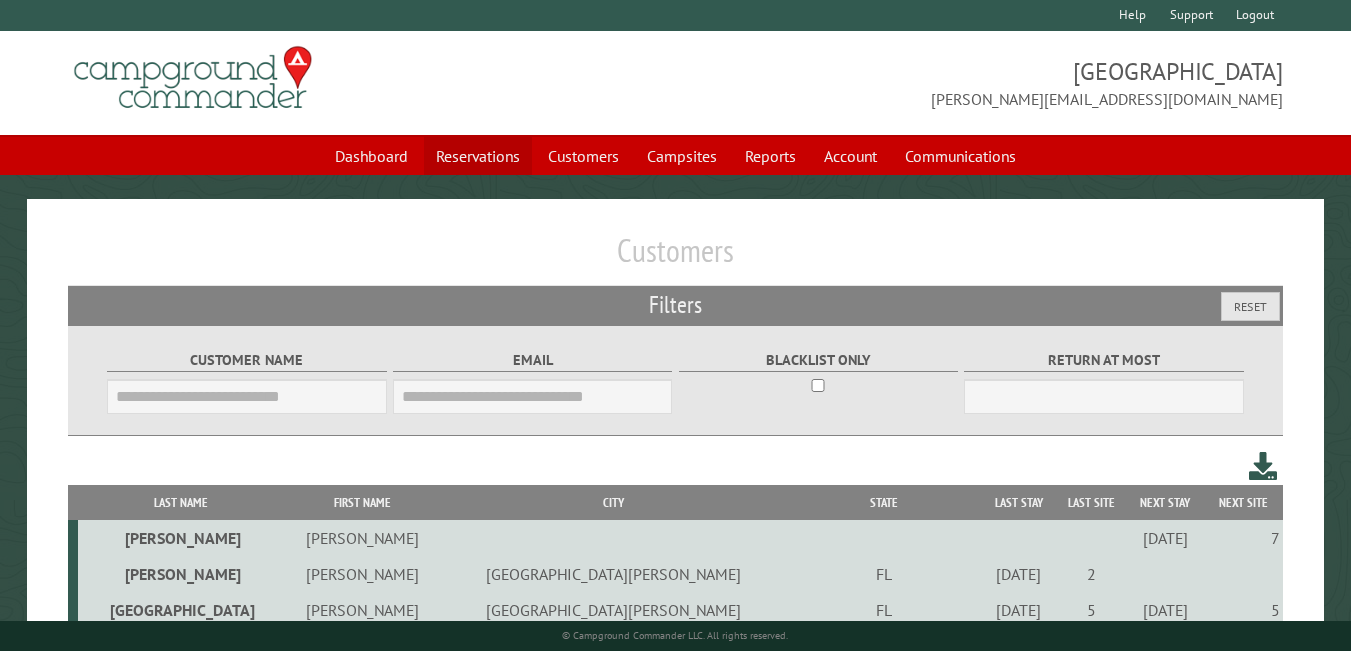 click on "Reservations" at bounding box center [478, 156] 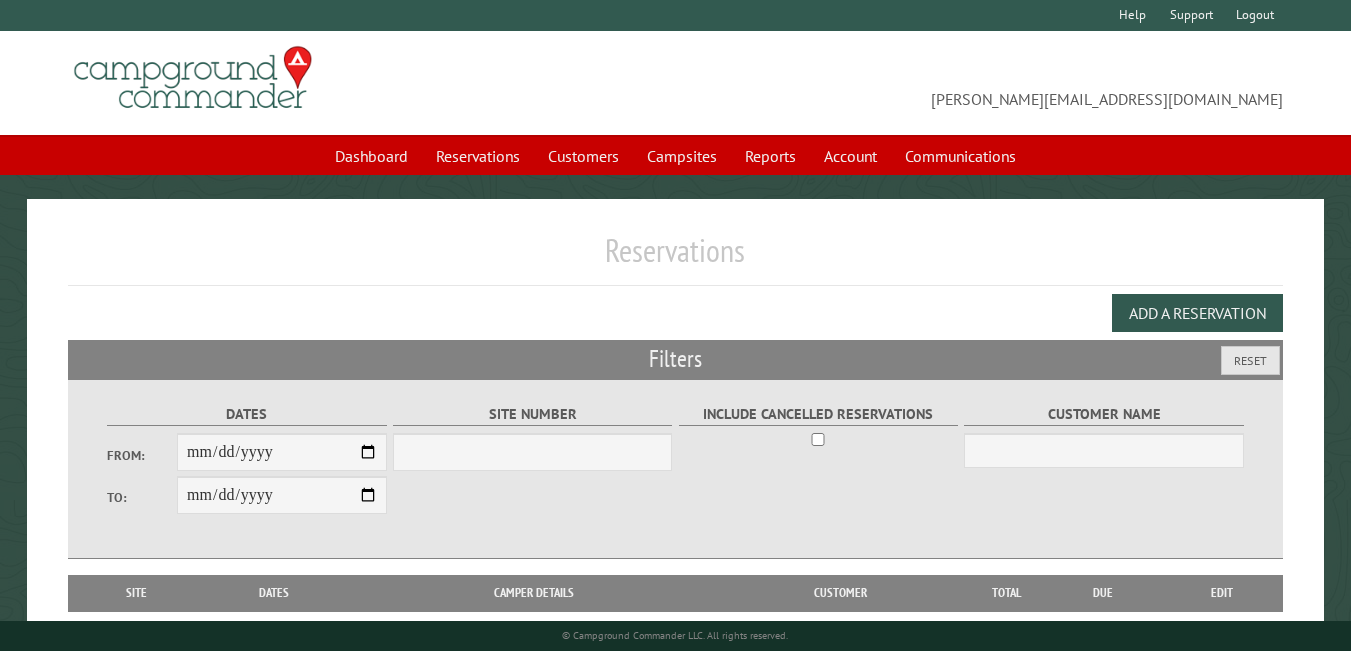 scroll, scrollTop: 0, scrollLeft: 0, axis: both 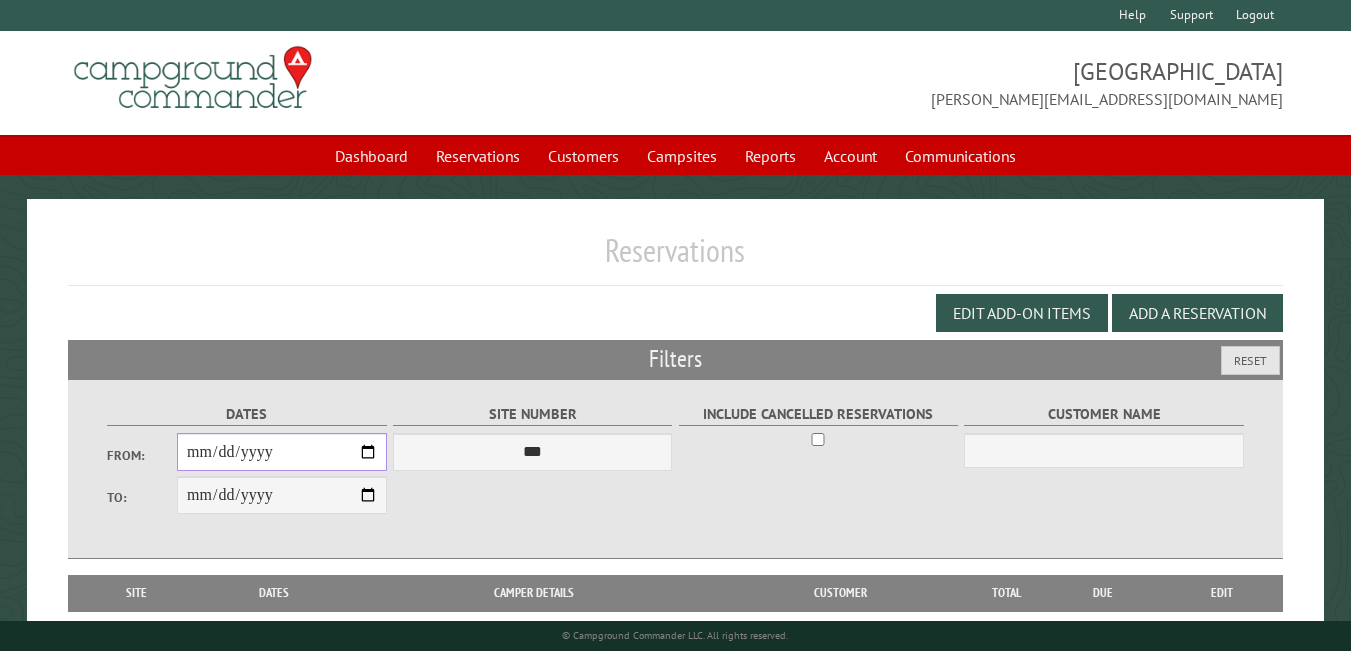 click on "From:" at bounding box center (282, 452) 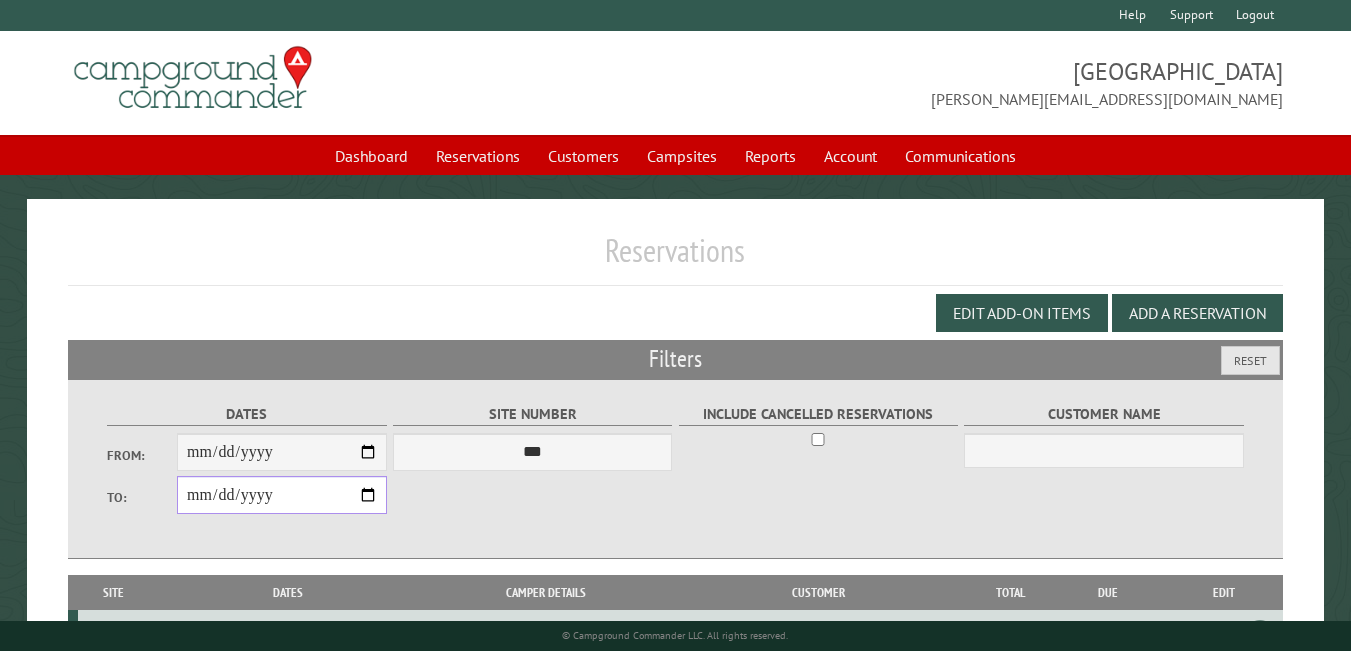 click on "**********" at bounding box center (282, 495) 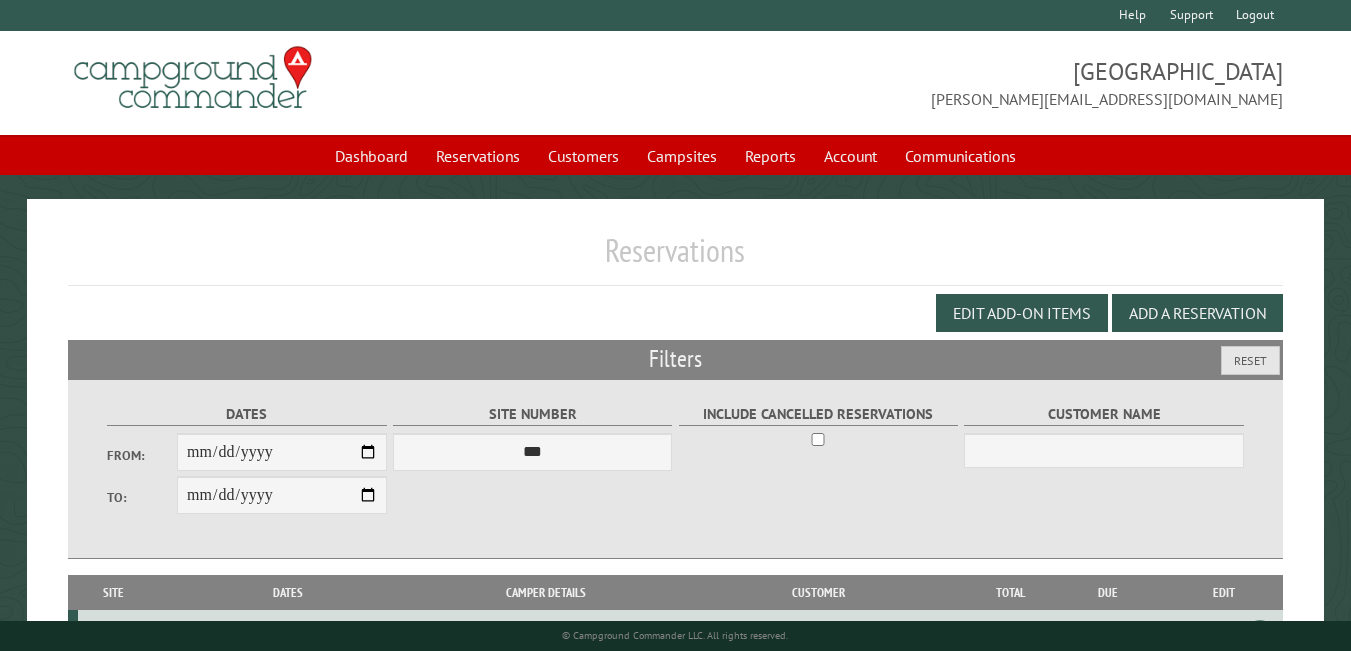 type on "**********" 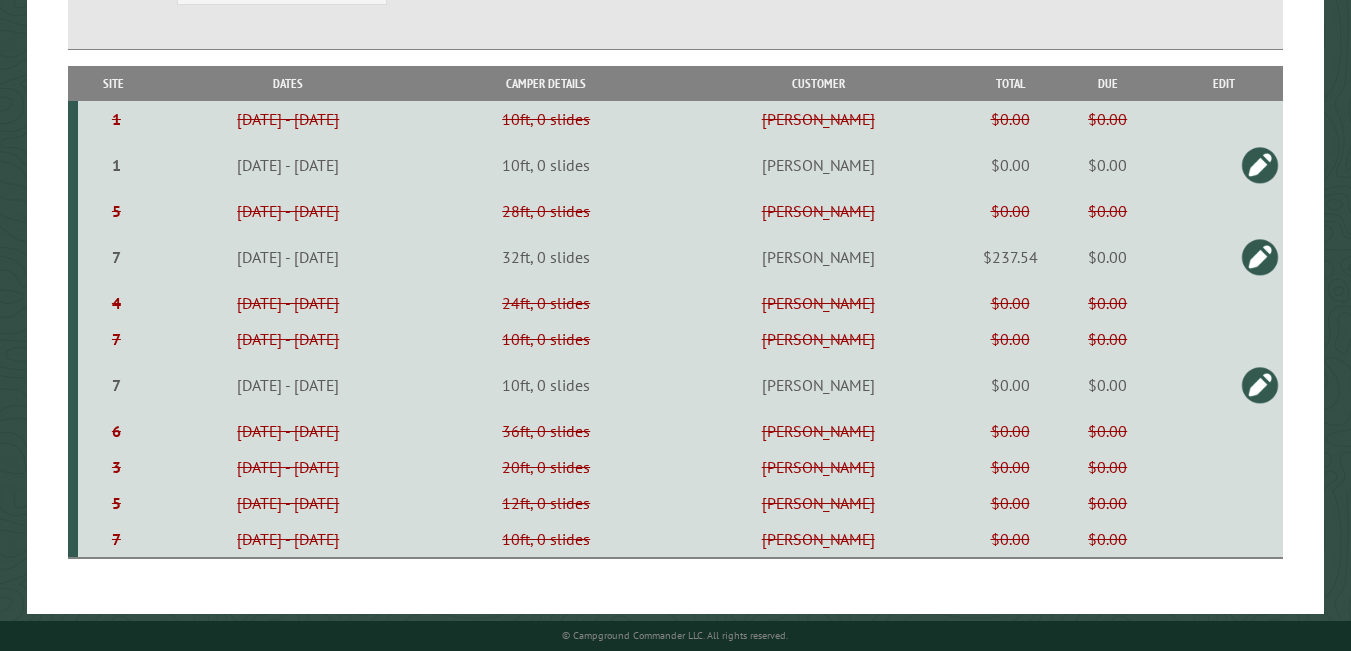 scroll, scrollTop: 524, scrollLeft: 0, axis: vertical 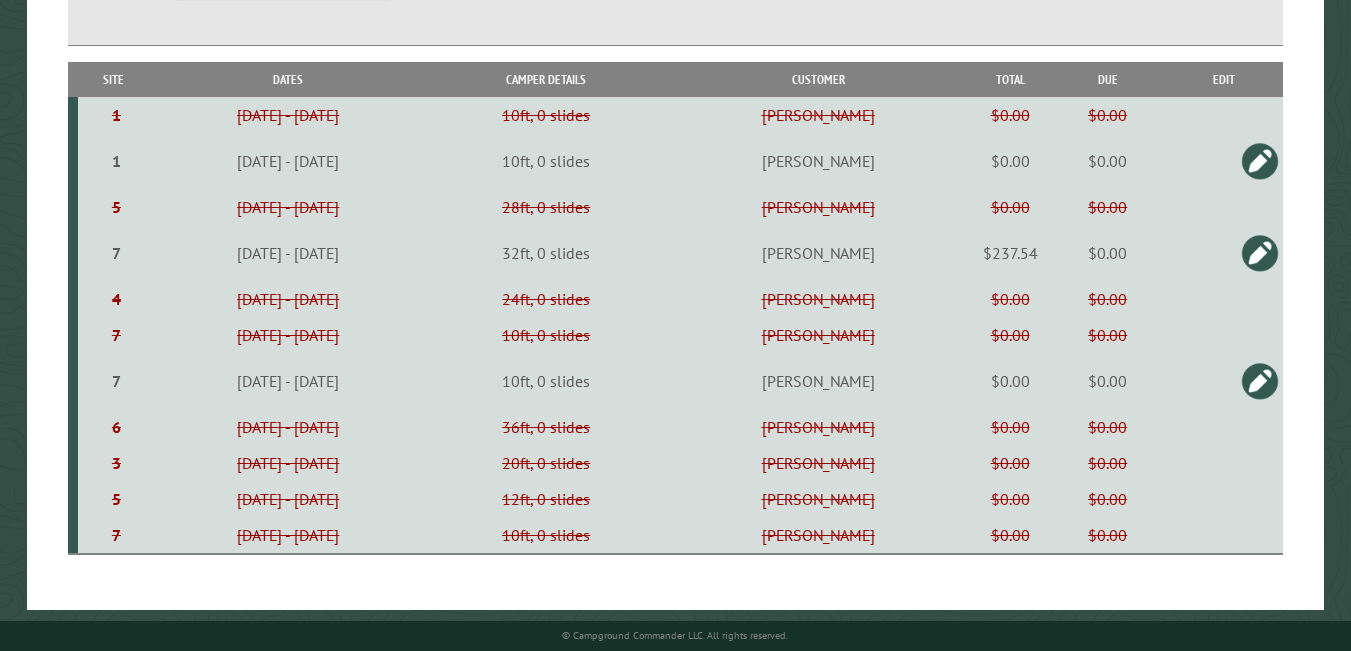 click on "1" at bounding box center [117, 115] 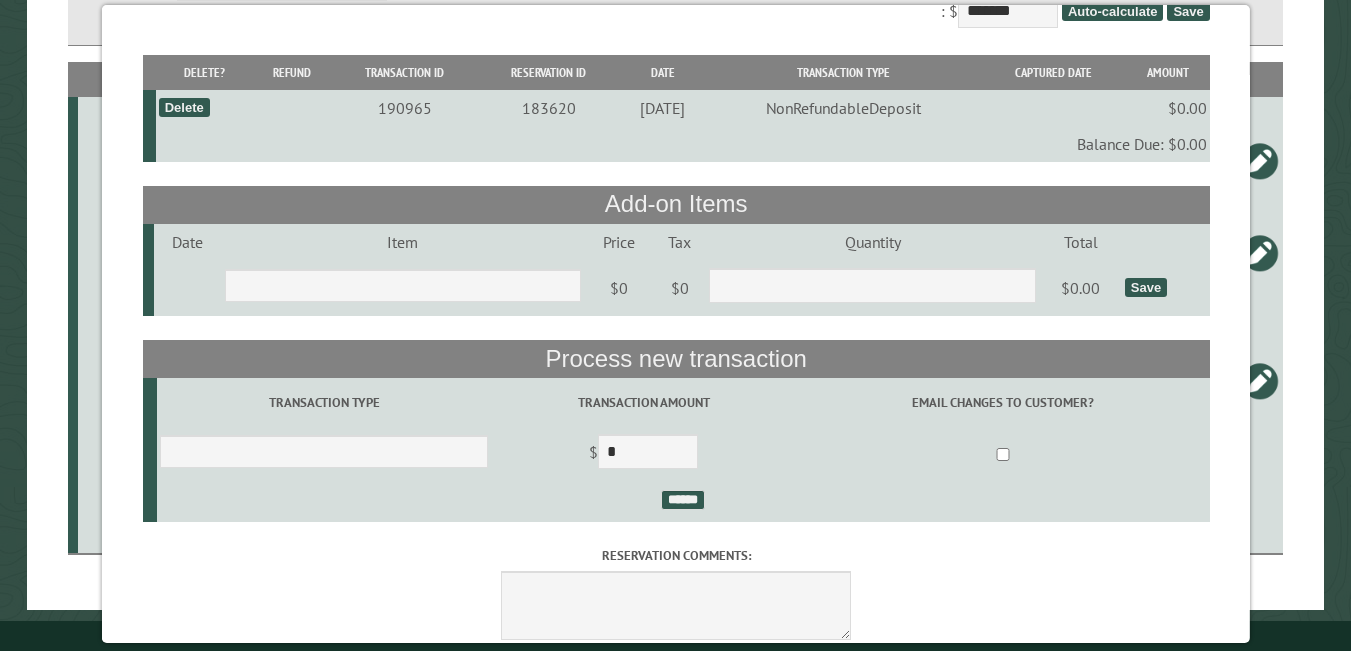 scroll, scrollTop: 184, scrollLeft: 0, axis: vertical 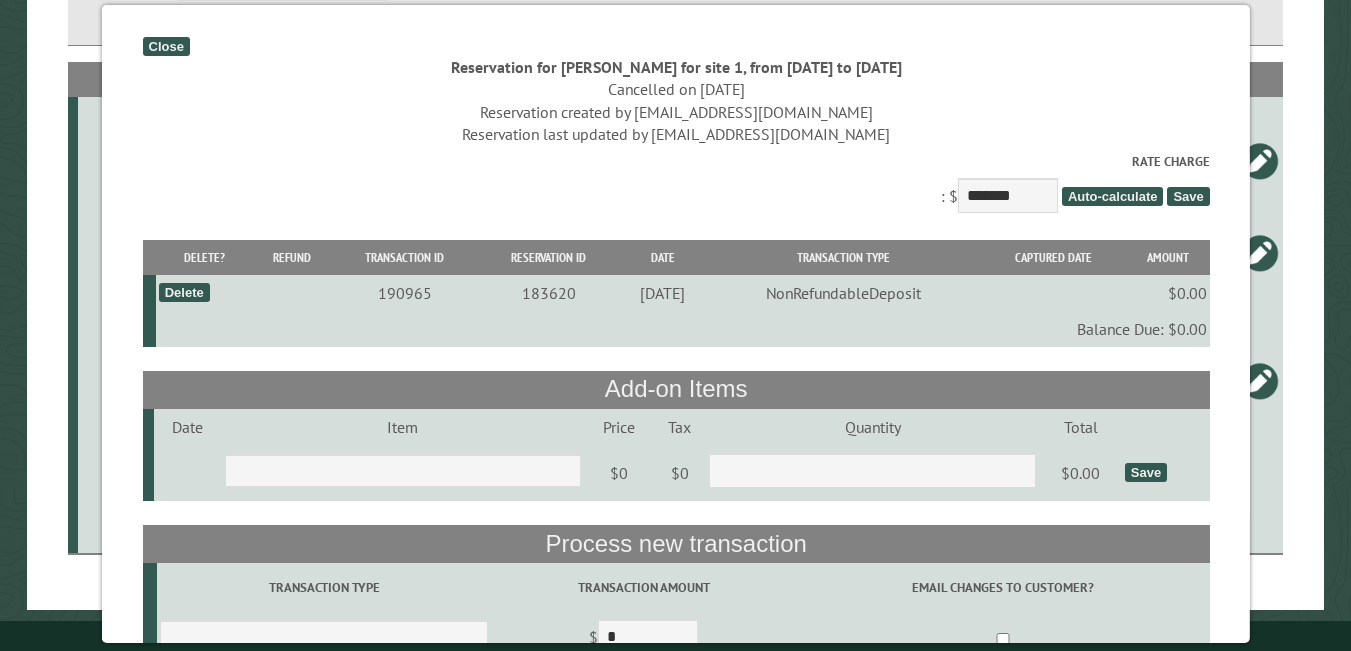 click on "Delete" at bounding box center (183, 292) 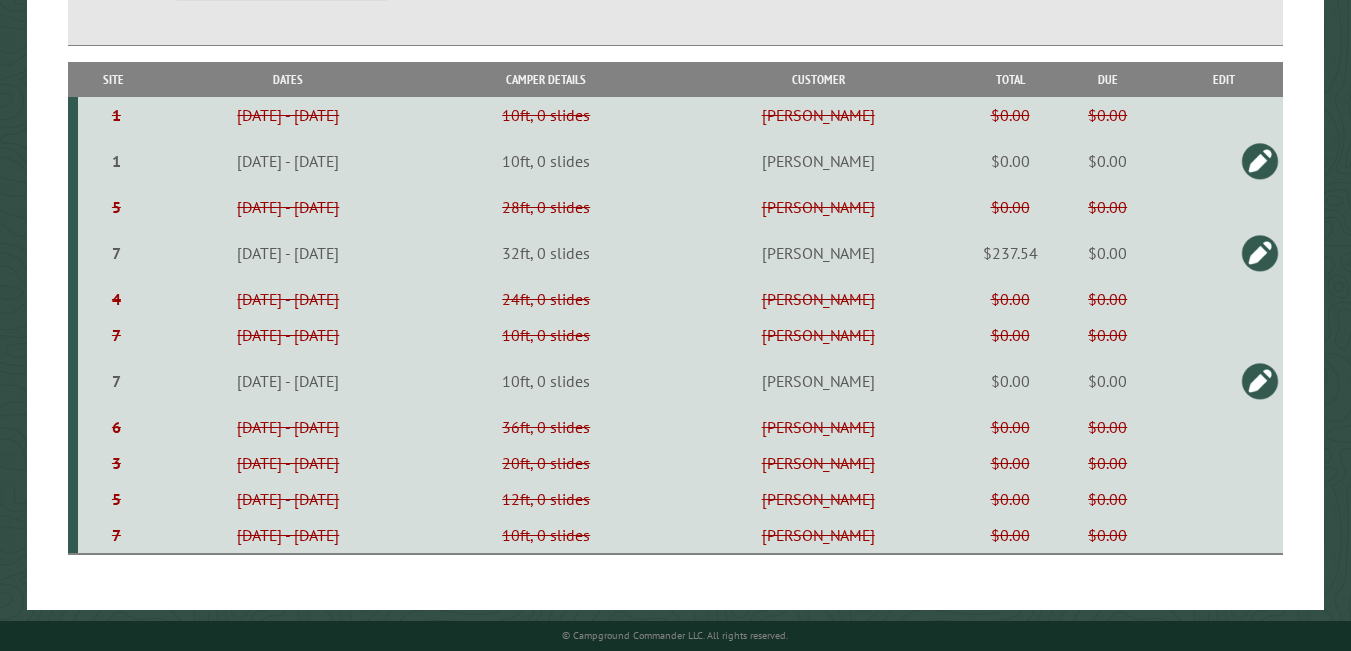 scroll, scrollTop: 0, scrollLeft: 0, axis: both 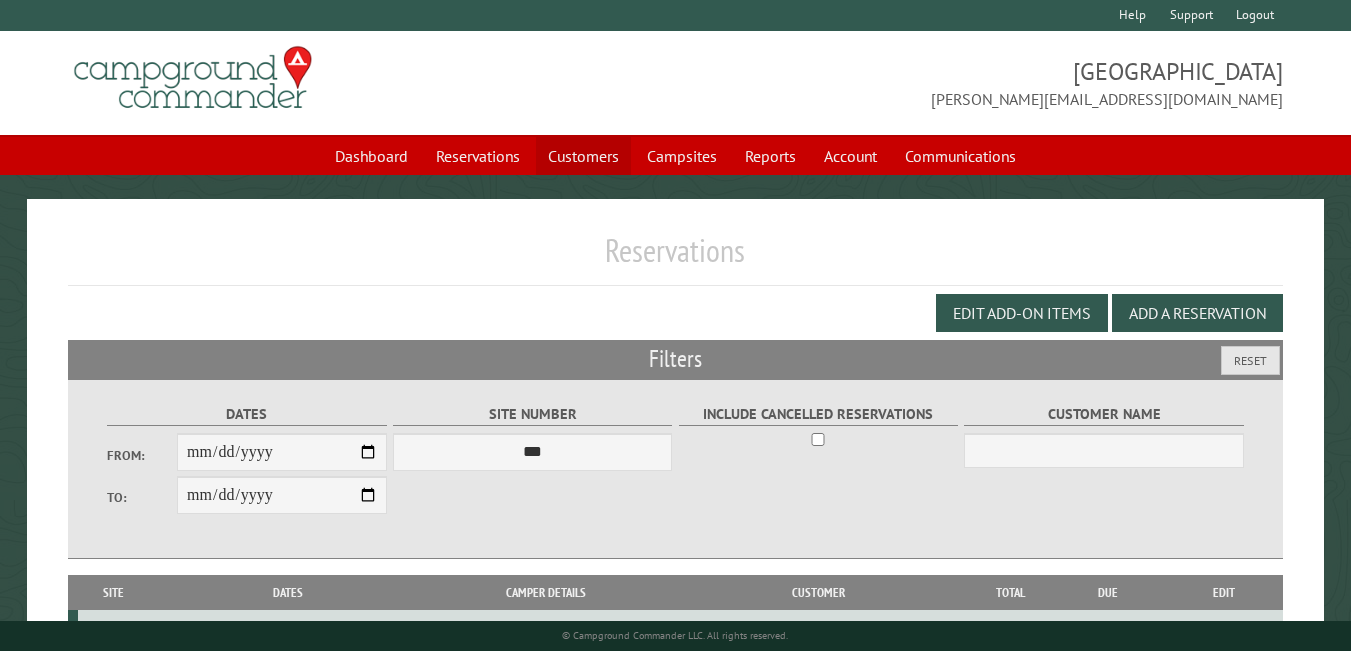 click on "Customers" at bounding box center [583, 156] 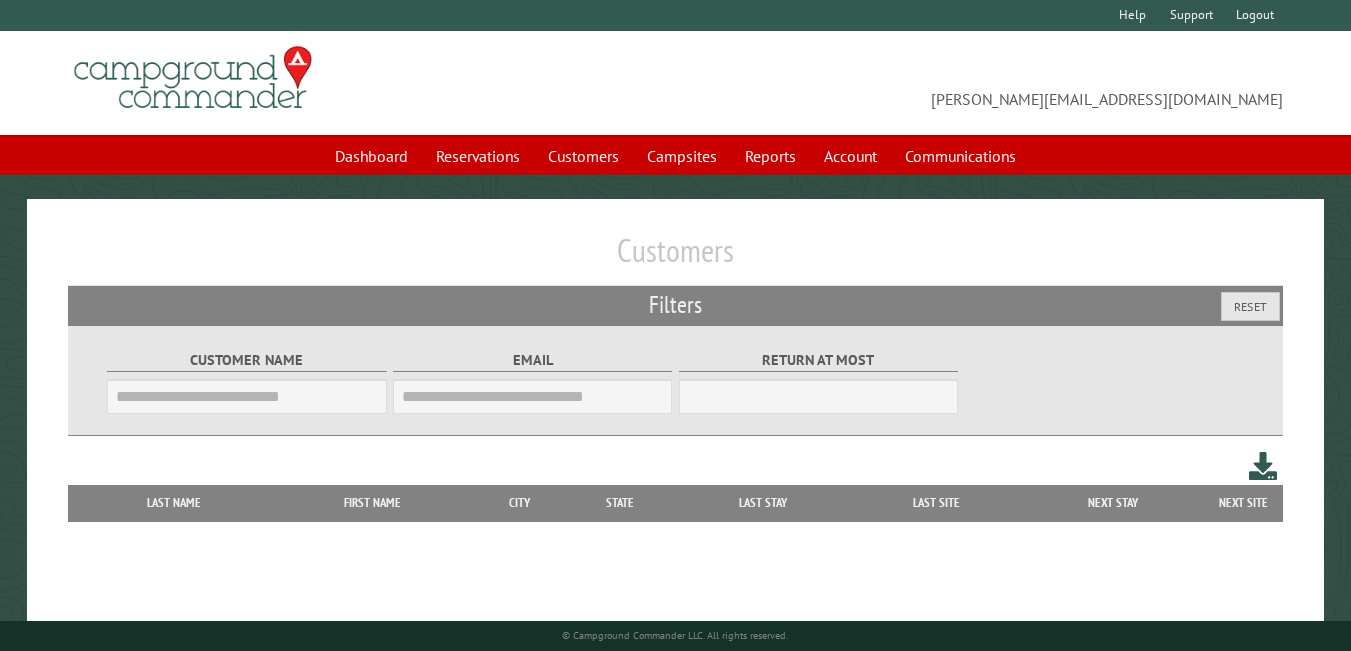 scroll, scrollTop: 0, scrollLeft: 0, axis: both 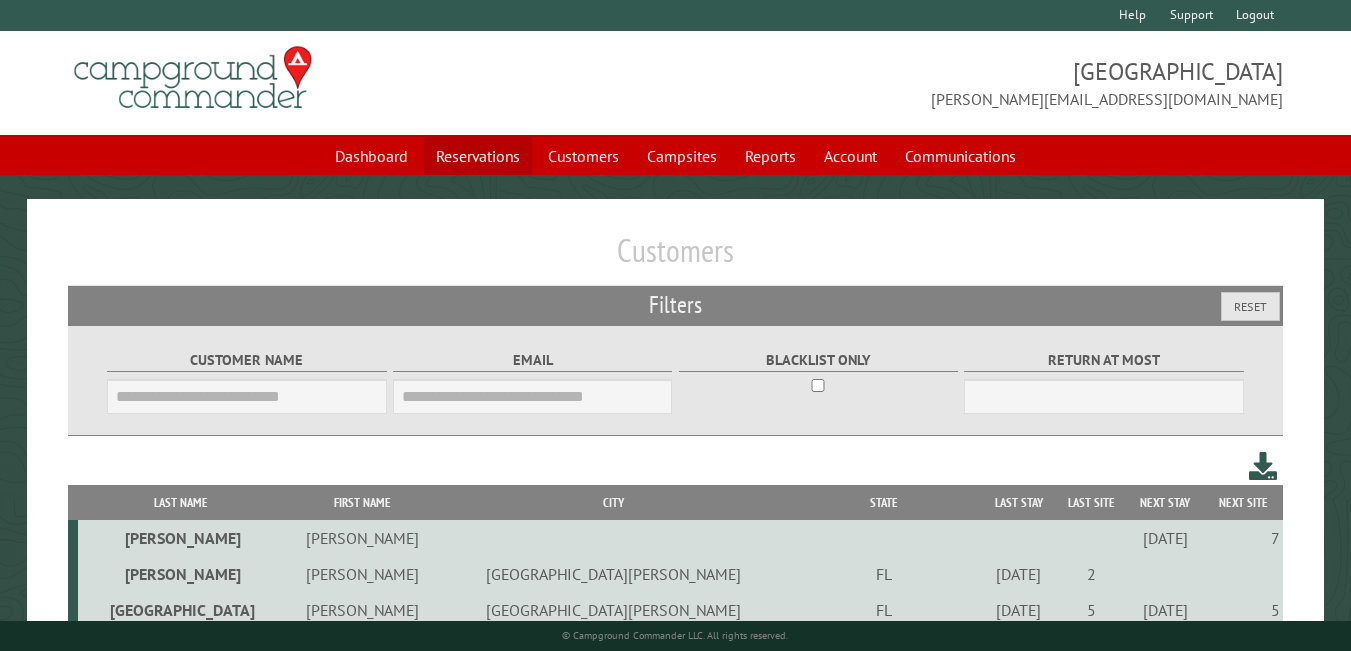 click on "Reservations" at bounding box center [478, 156] 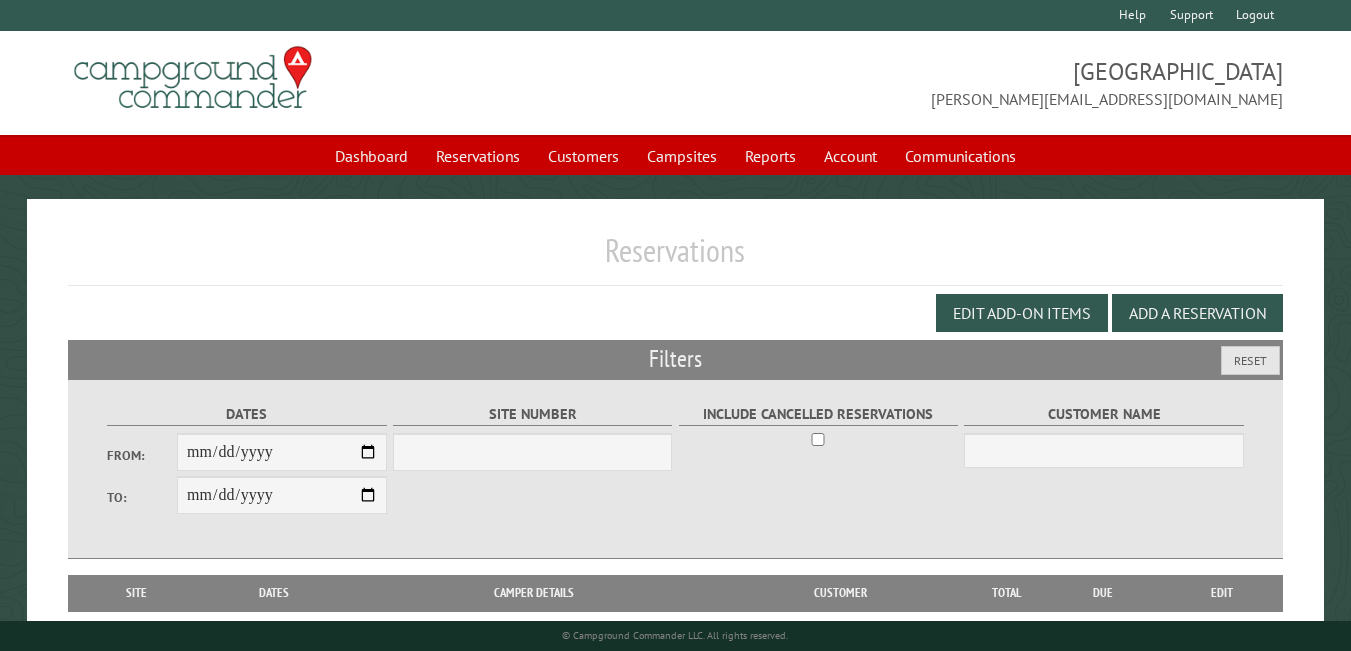 scroll, scrollTop: 0, scrollLeft: 0, axis: both 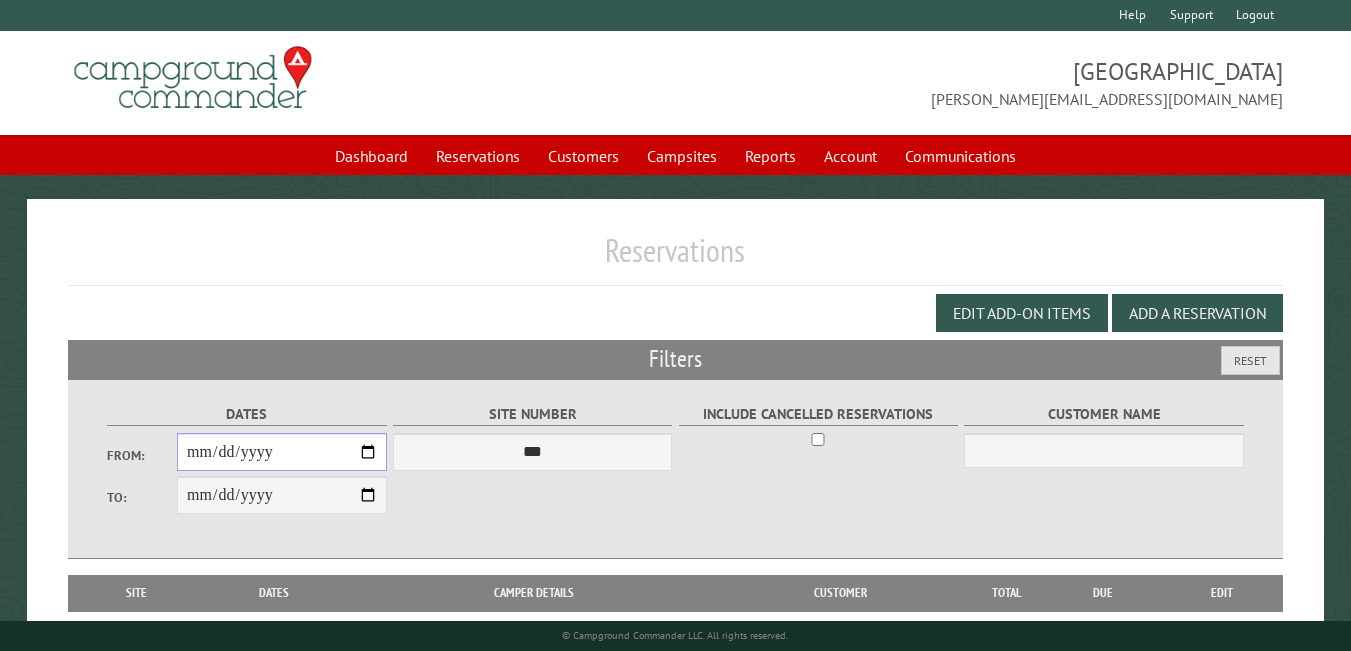 click on "From:" at bounding box center [282, 452] 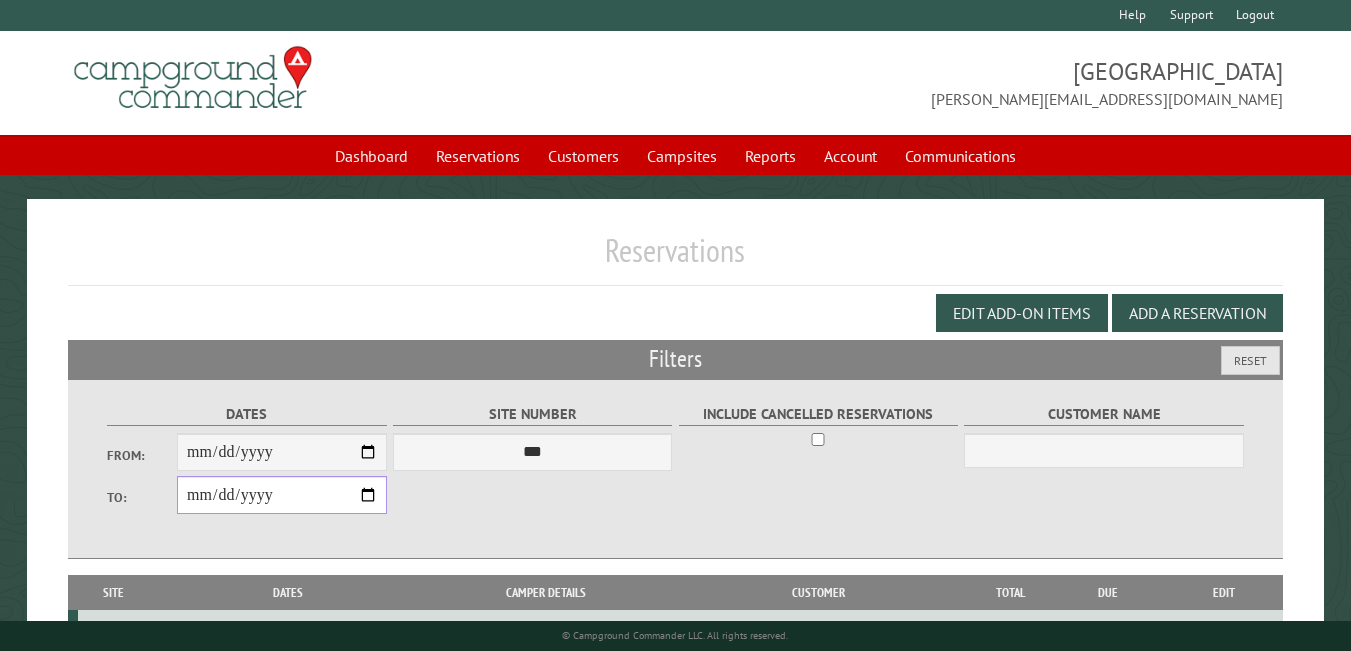 click on "**********" at bounding box center (282, 495) 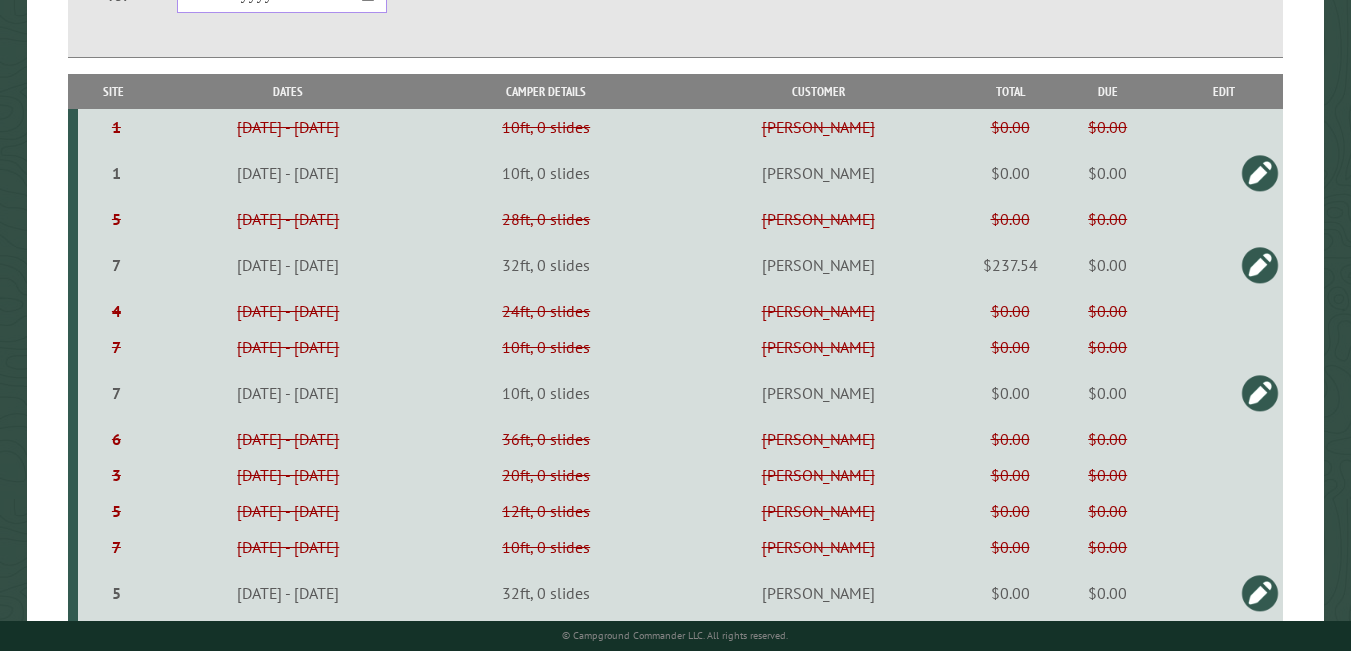 scroll, scrollTop: 616, scrollLeft: 0, axis: vertical 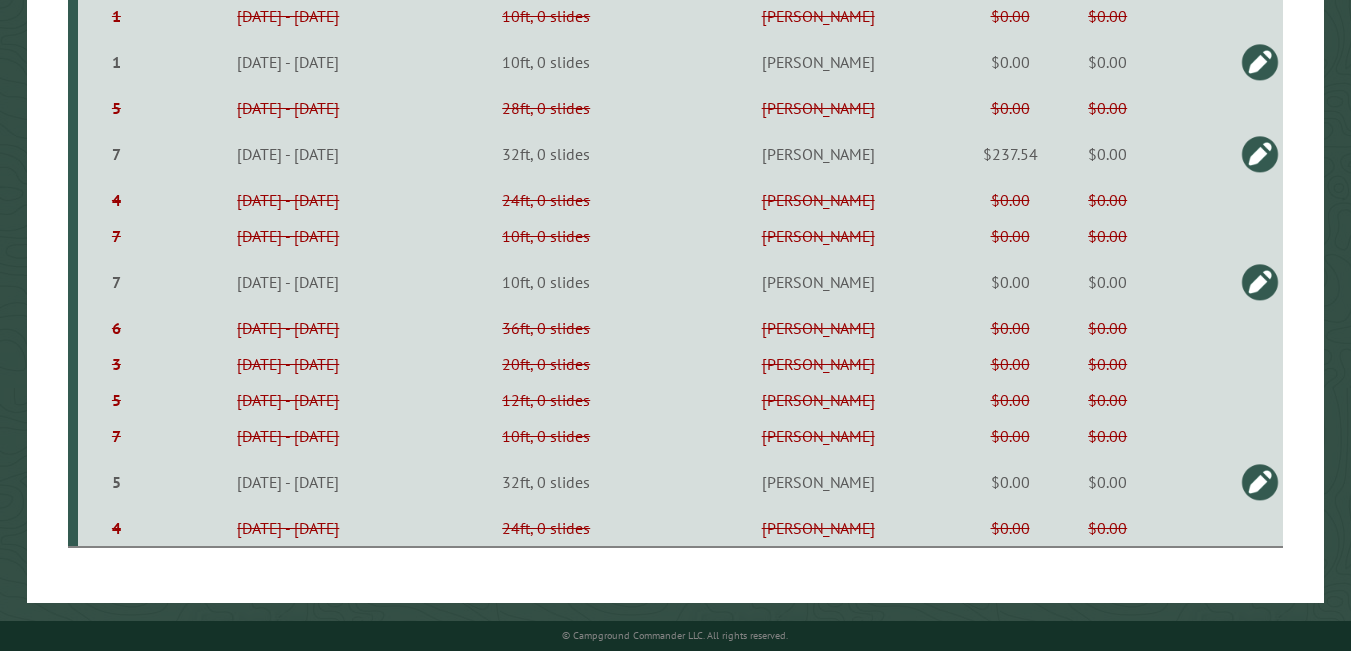click on "3" at bounding box center [117, 364] 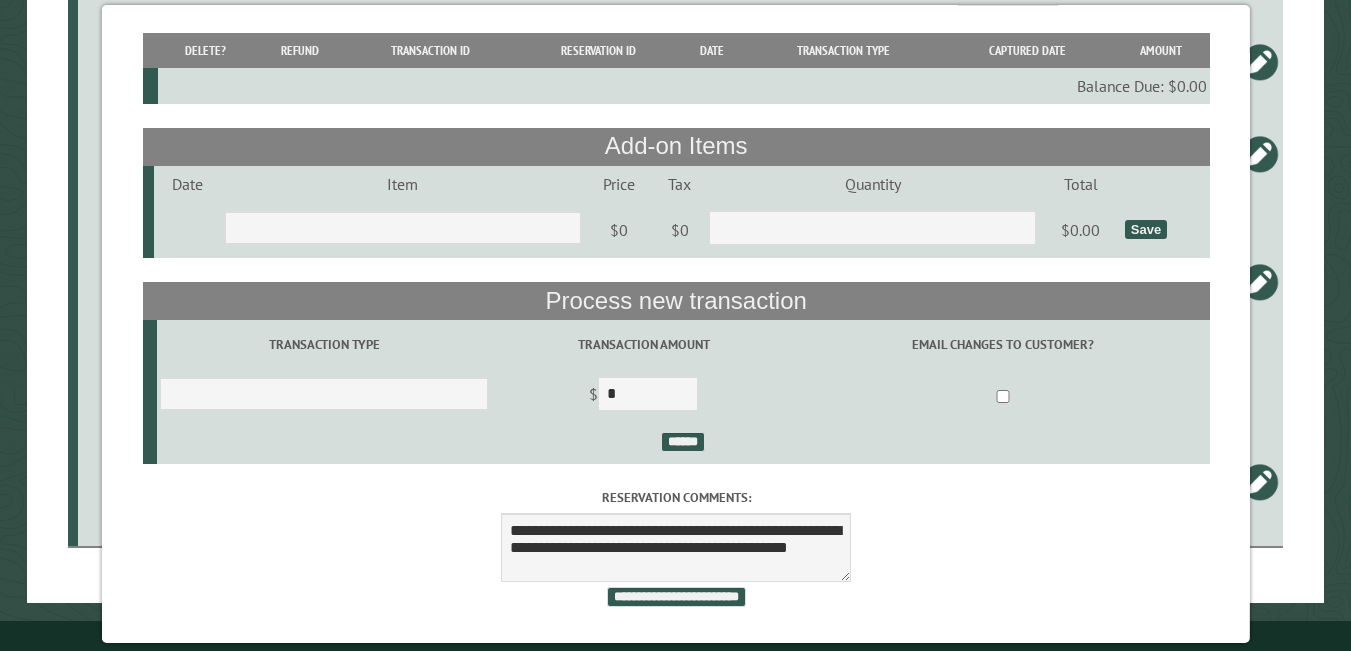 scroll, scrollTop: 0, scrollLeft: 0, axis: both 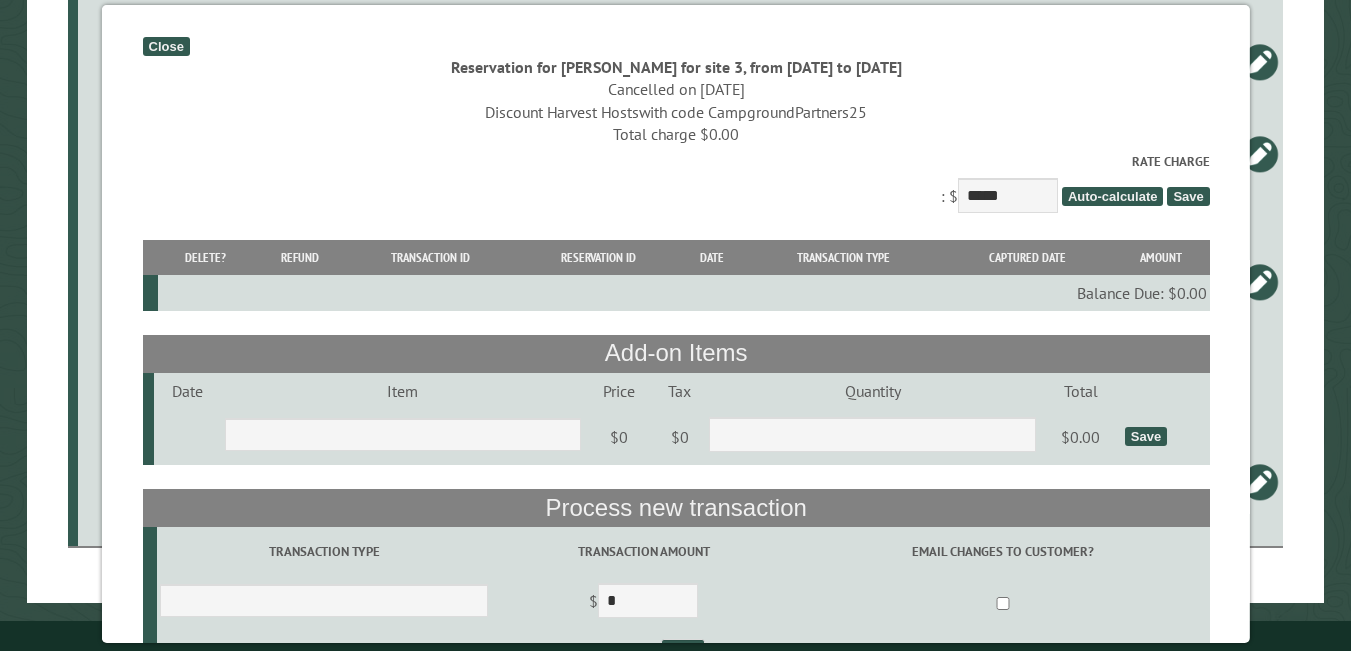 click on "Close" at bounding box center [165, 46] 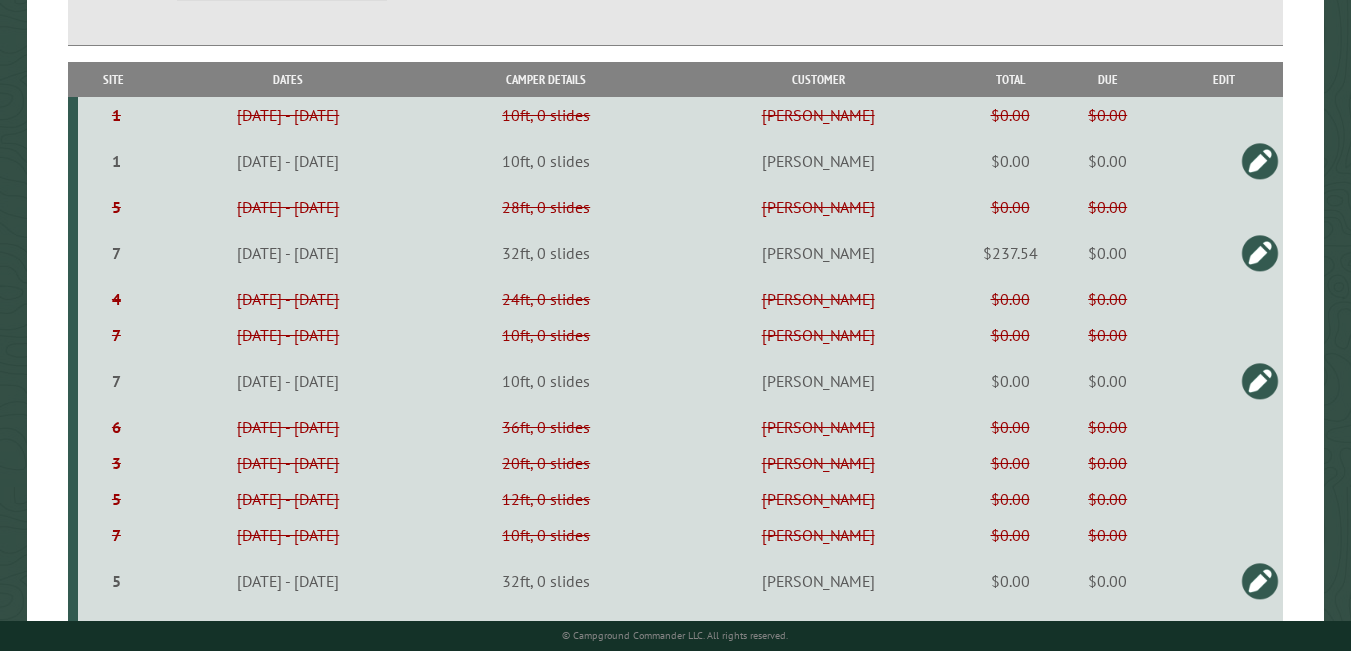 scroll, scrollTop: 511, scrollLeft: 0, axis: vertical 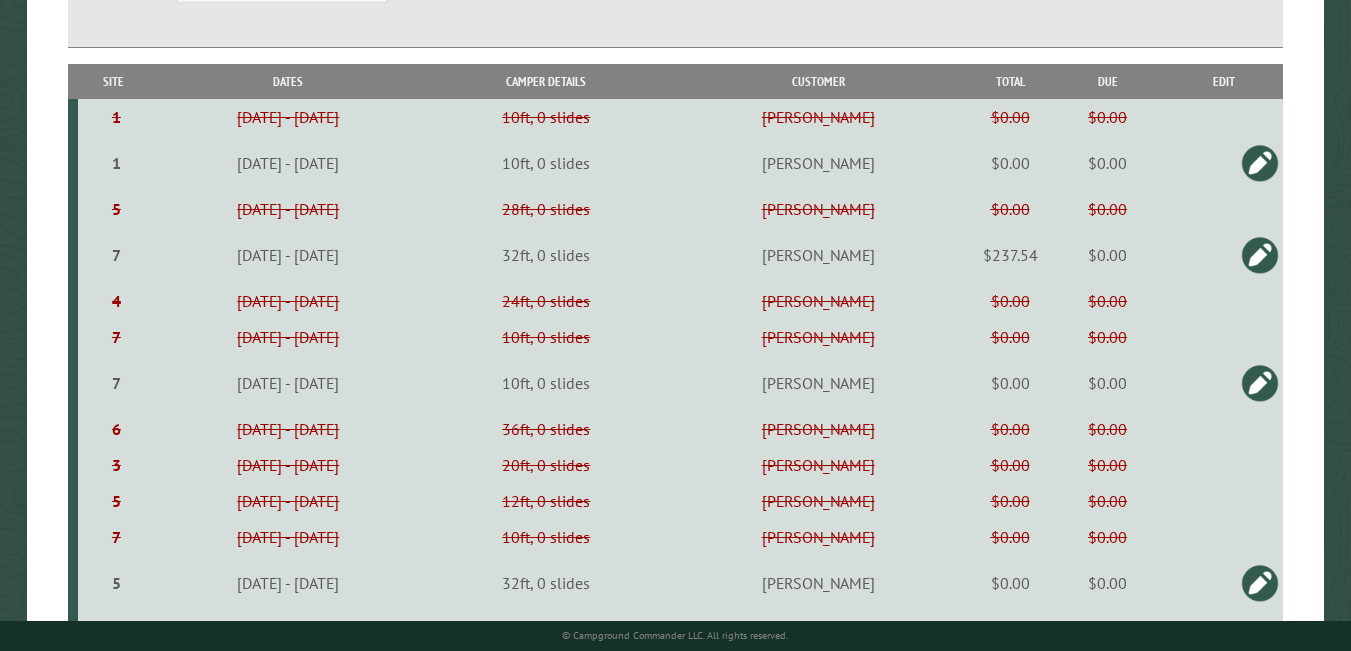 click on "4" at bounding box center [117, 301] 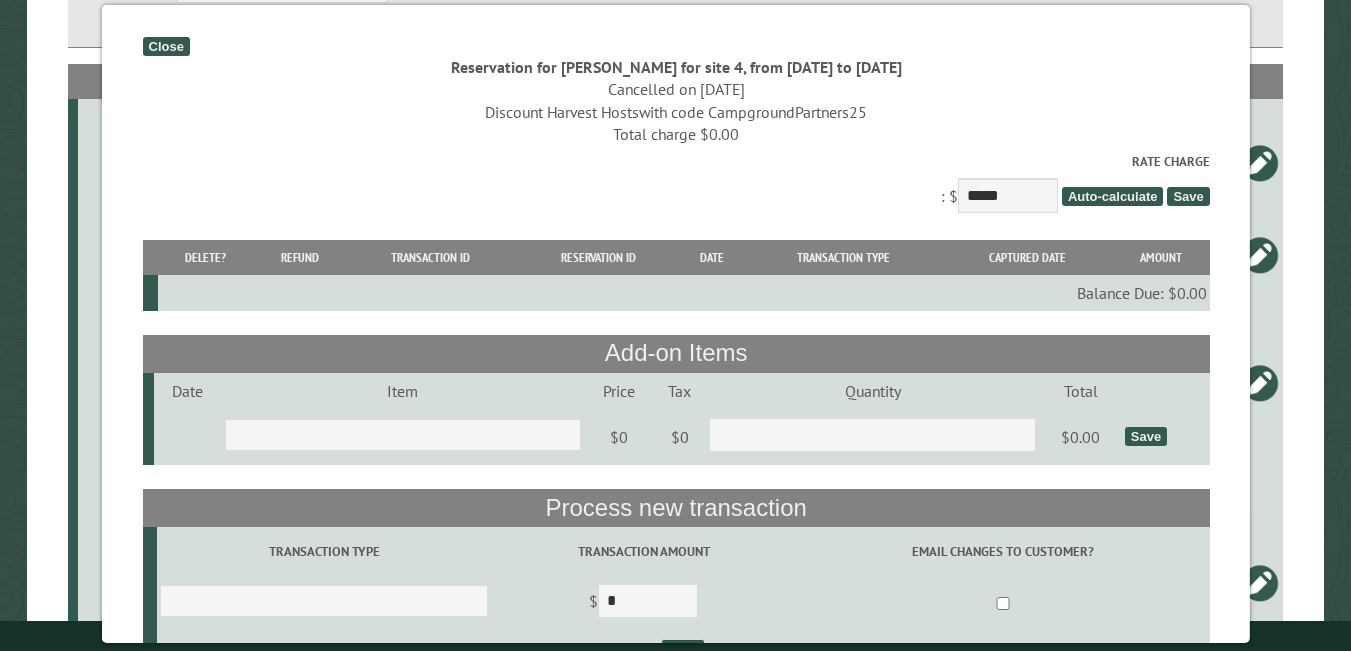 scroll, scrollTop: 227, scrollLeft: 0, axis: vertical 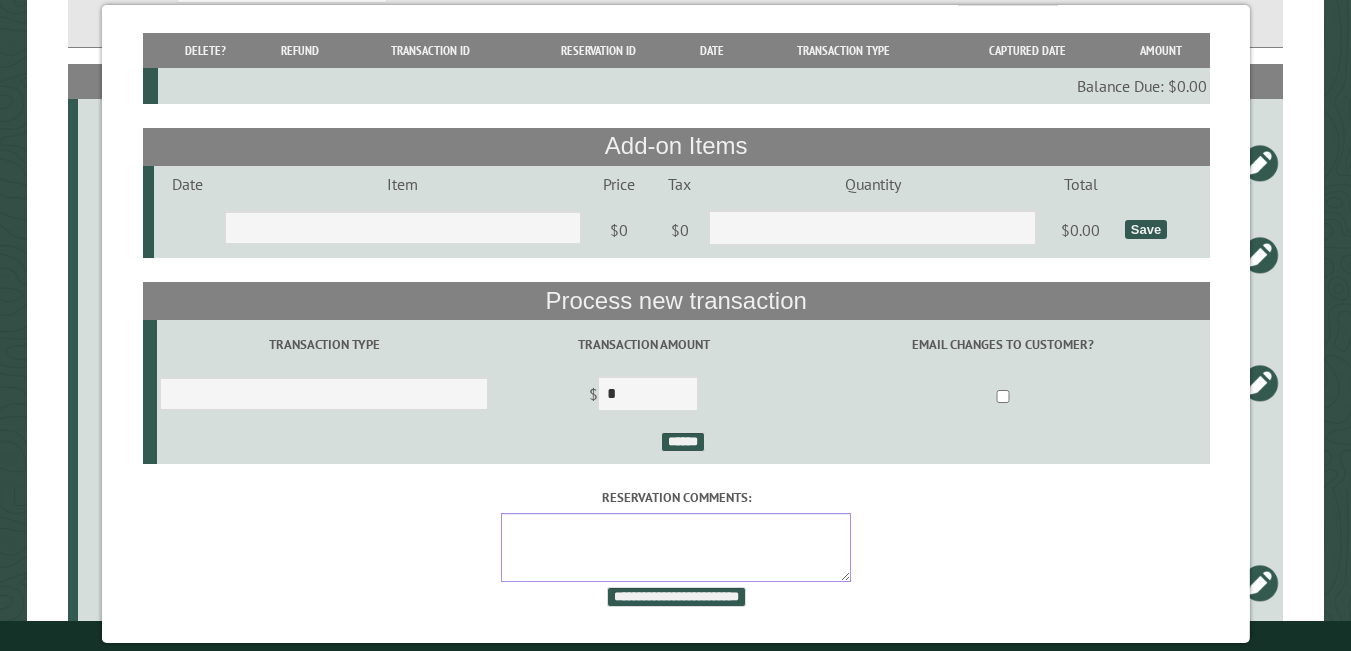 click on "Reservation comments:" at bounding box center [676, 547] 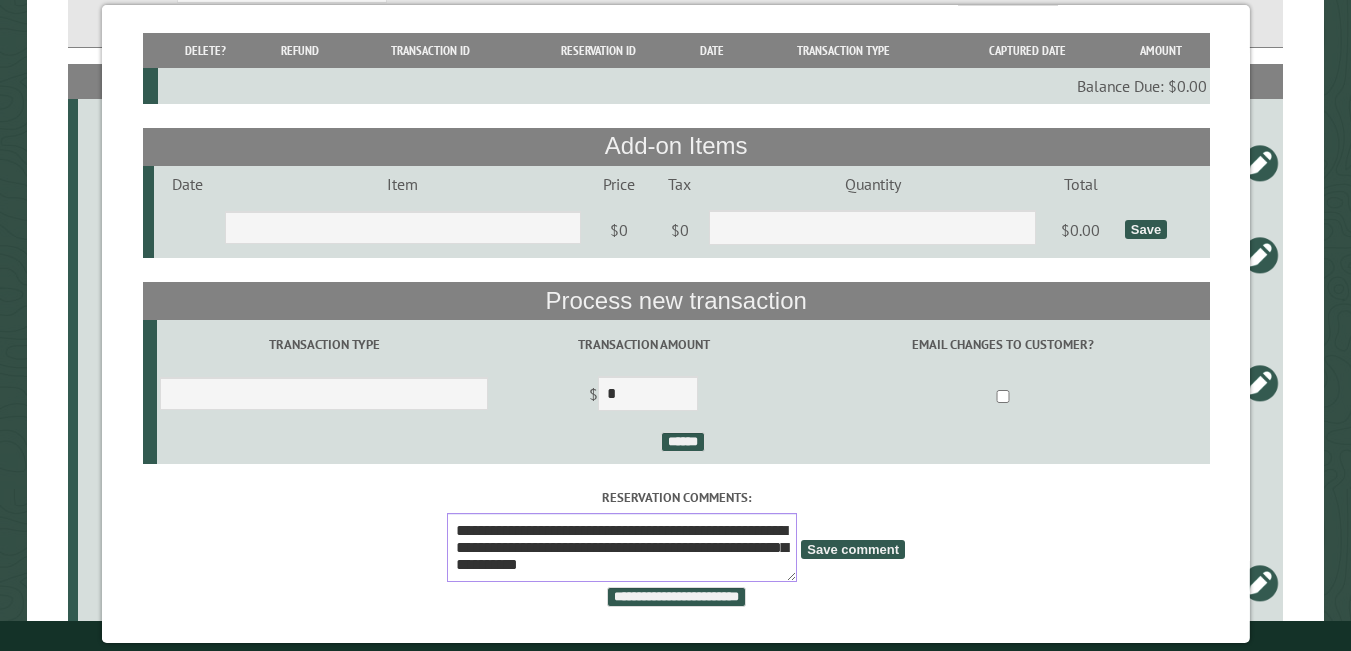 click on "**********" at bounding box center (622, 547) 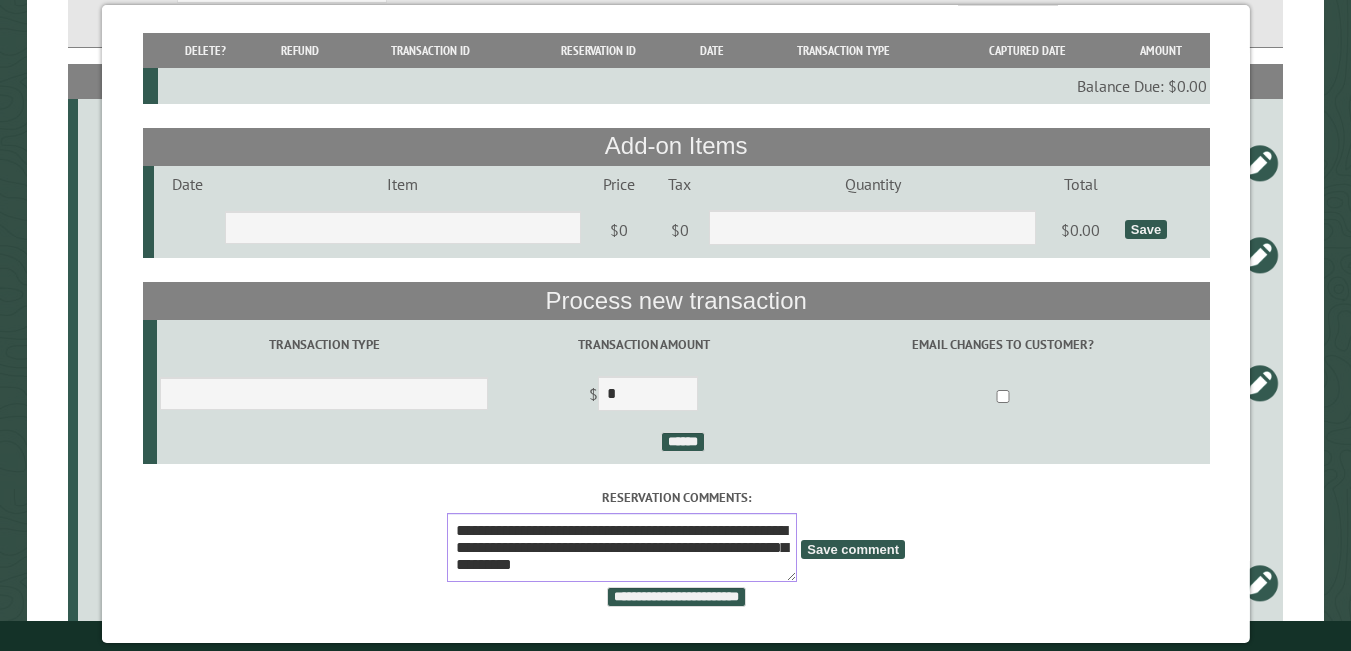 type on "**********" 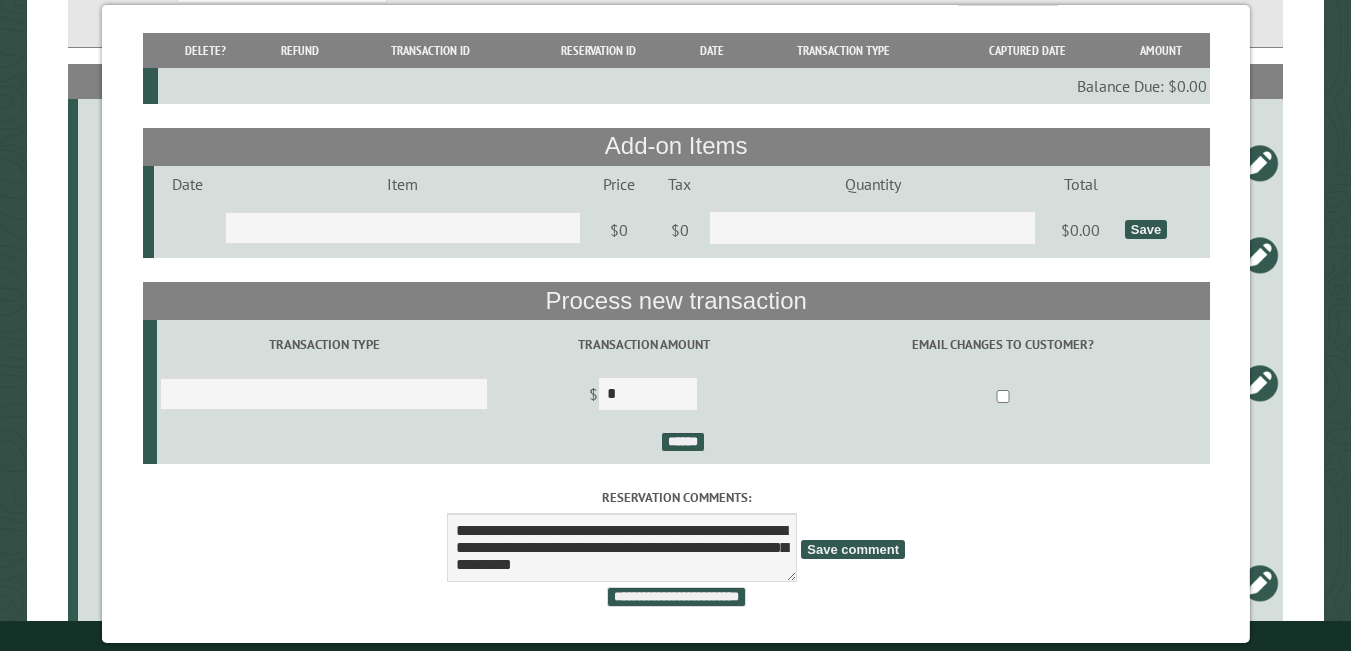 click on "Save comment" at bounding box center [853, 549] 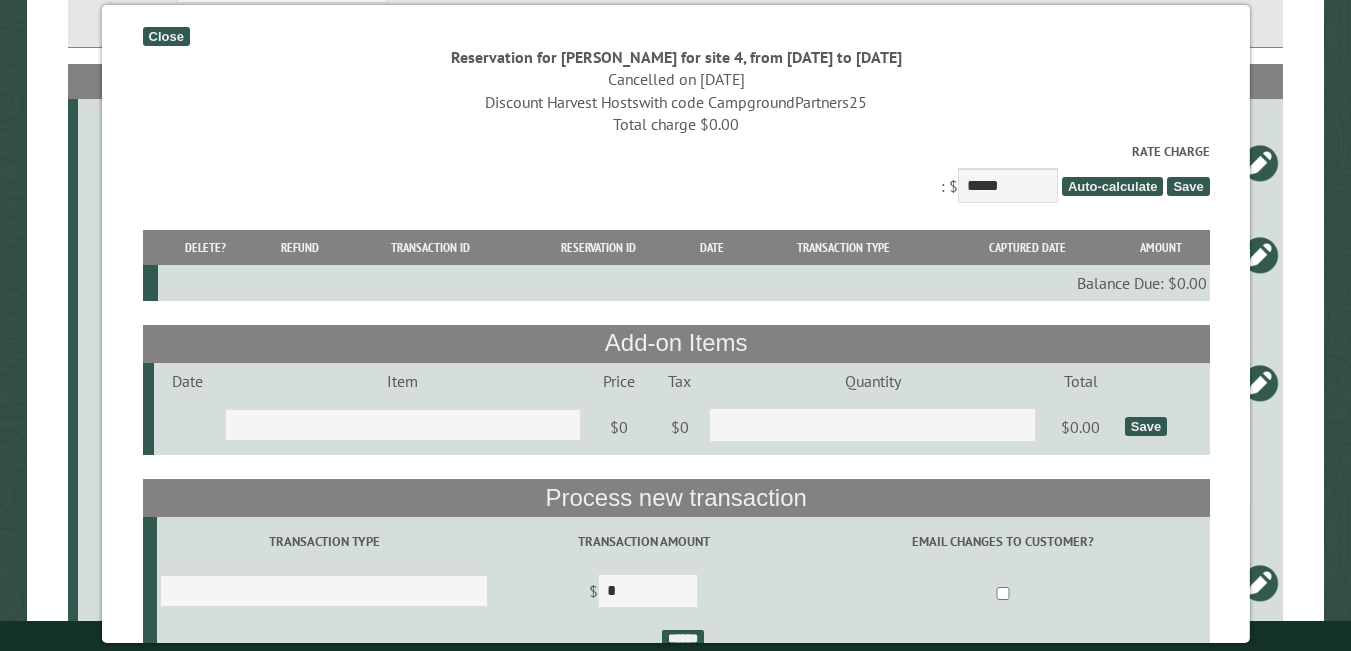 scroll, scrollTop: 0, scrollLeft: 0, axis: both 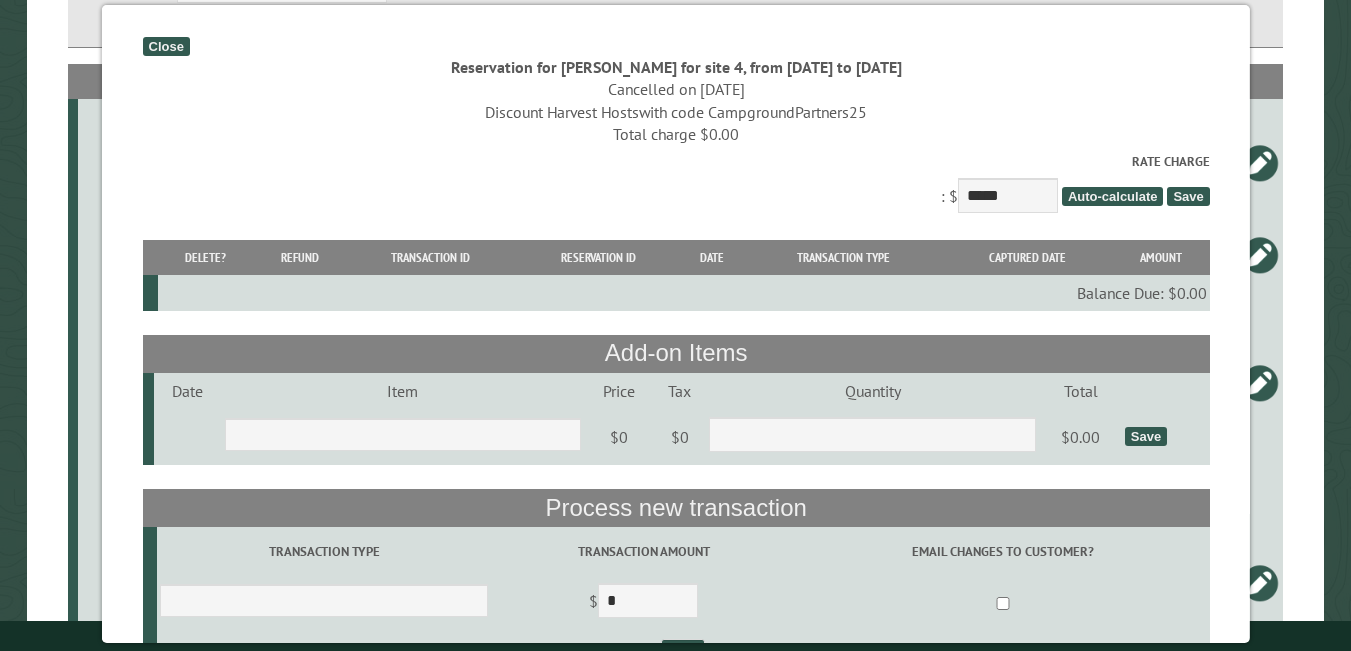 click on "Close" at bounding box center (165, 46) 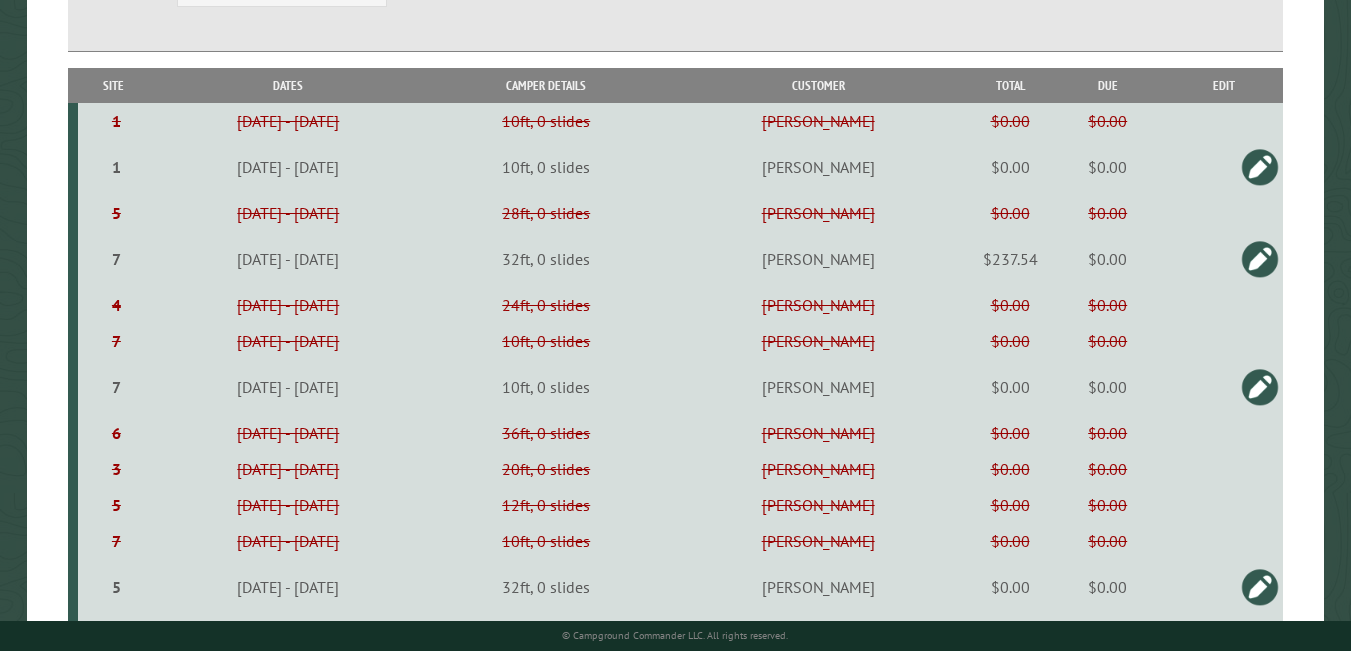 scroll, scrollTop: 490, scrollLeft: 0, axis: vertical 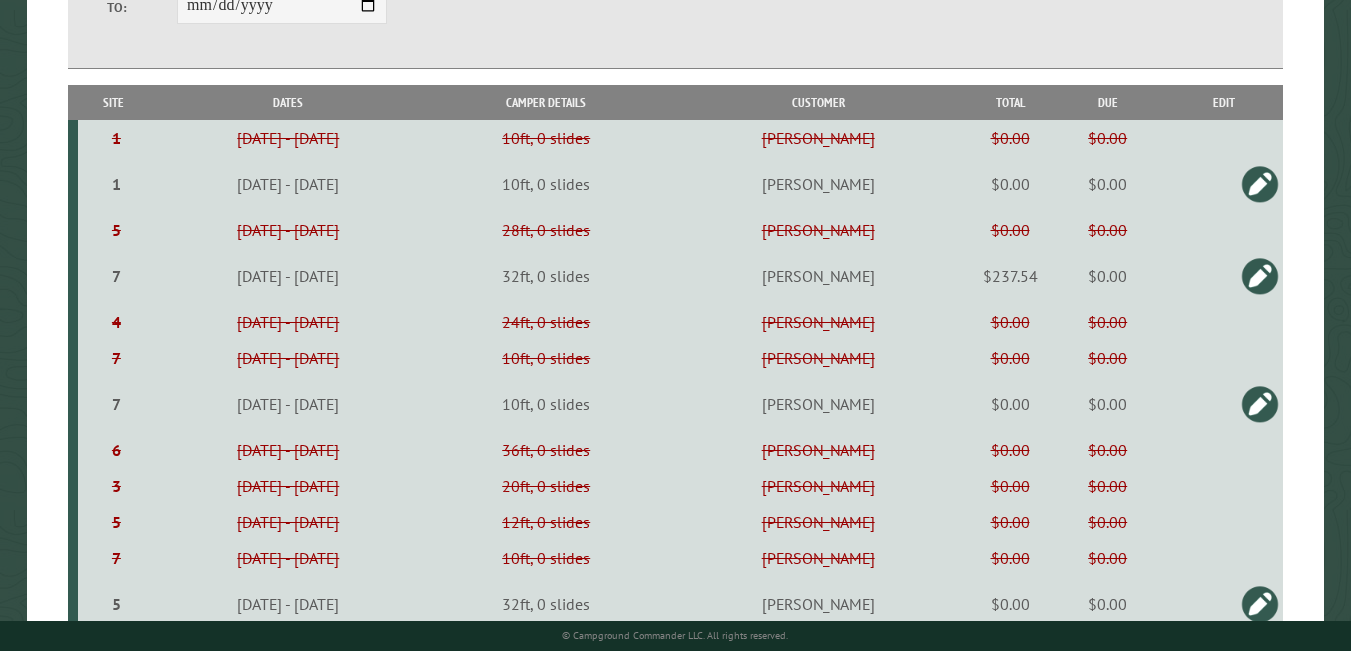 click on "1" at bounding box center [117, 138] 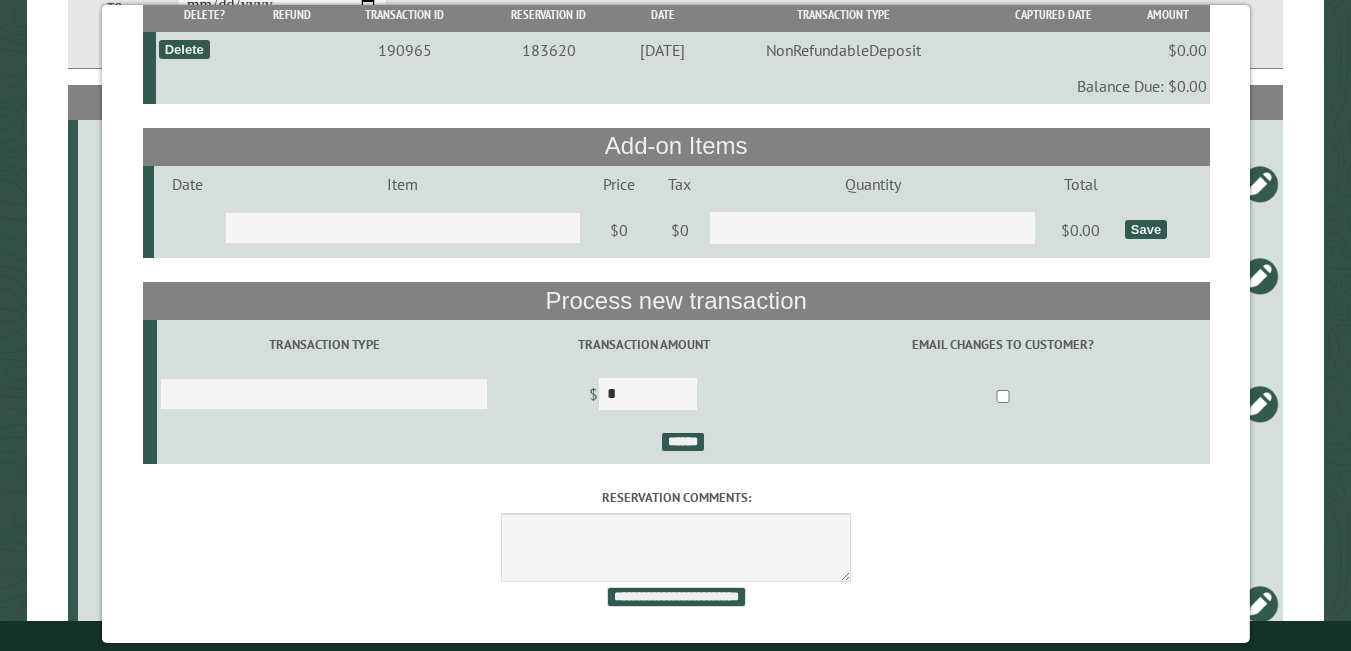 scroll, scrollTop: 0, scrollLeft: 0, axis: both 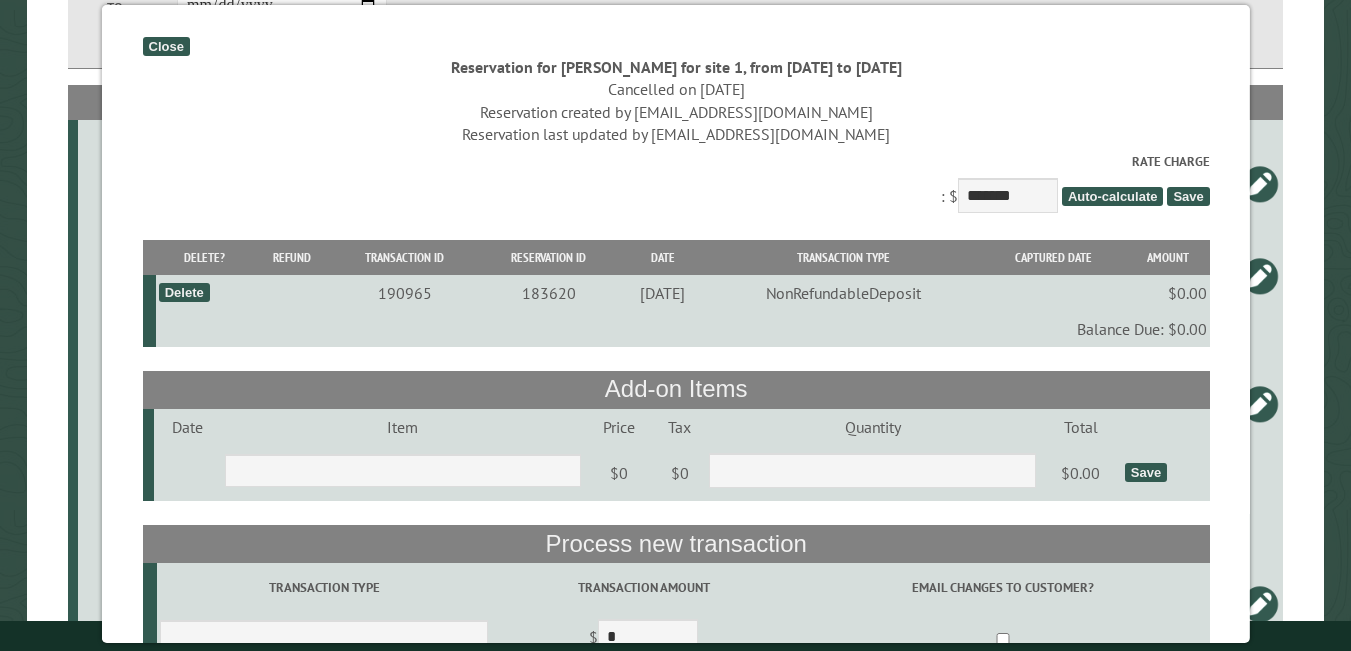 click on "Close" at bounding box center (165, 46) 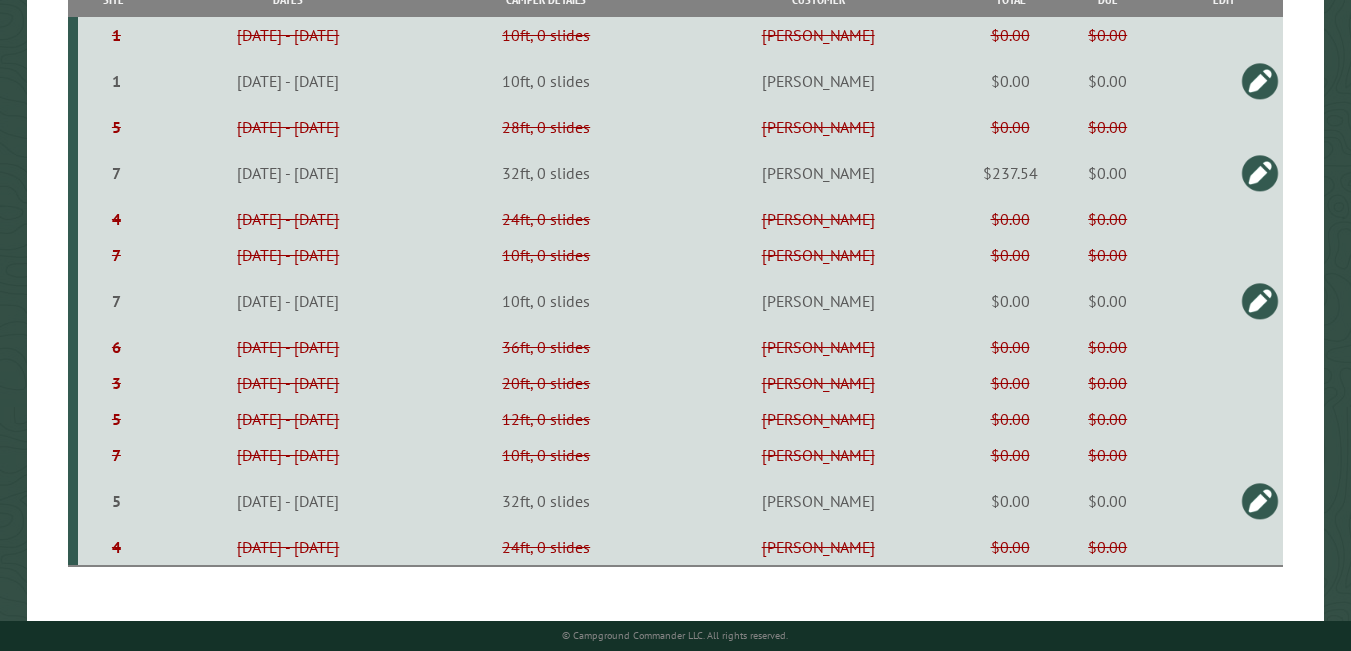 scroll, scrollTop: 595, scrollLeft: 0, axis: vertical 